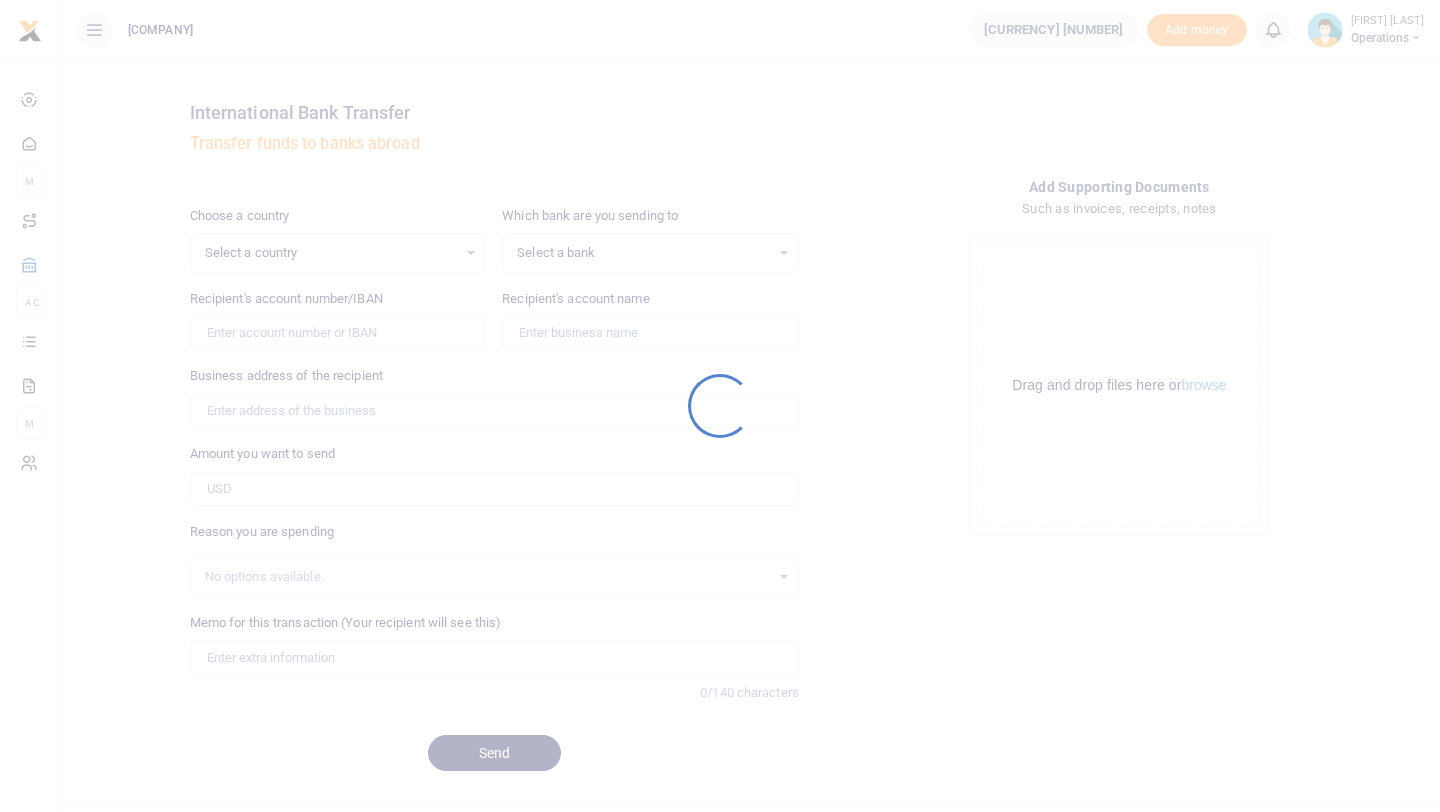 scroll, scrollTop: 0, scrollLeft: 0, axis: both 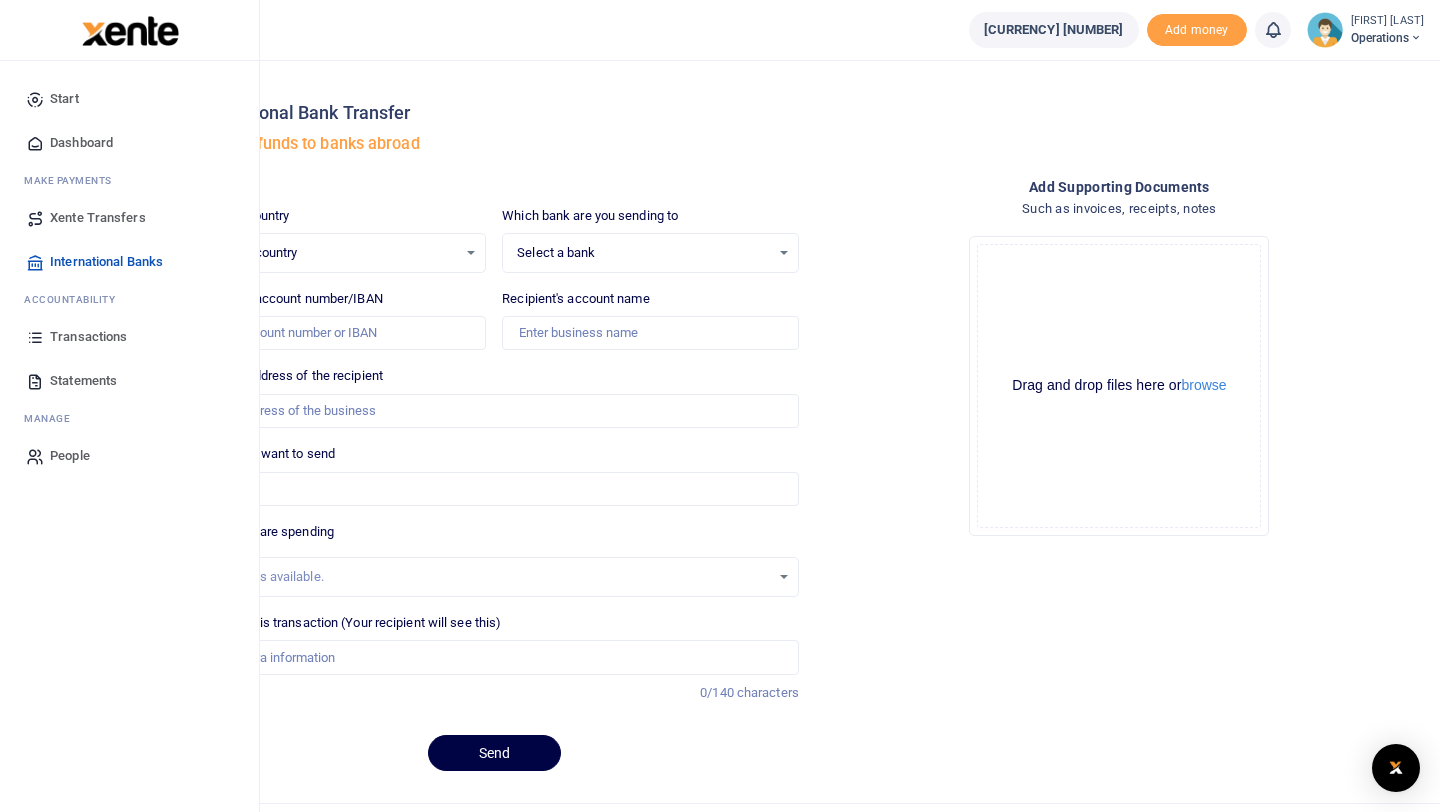 click on "Dashboard" at bounding box center (81, 143) 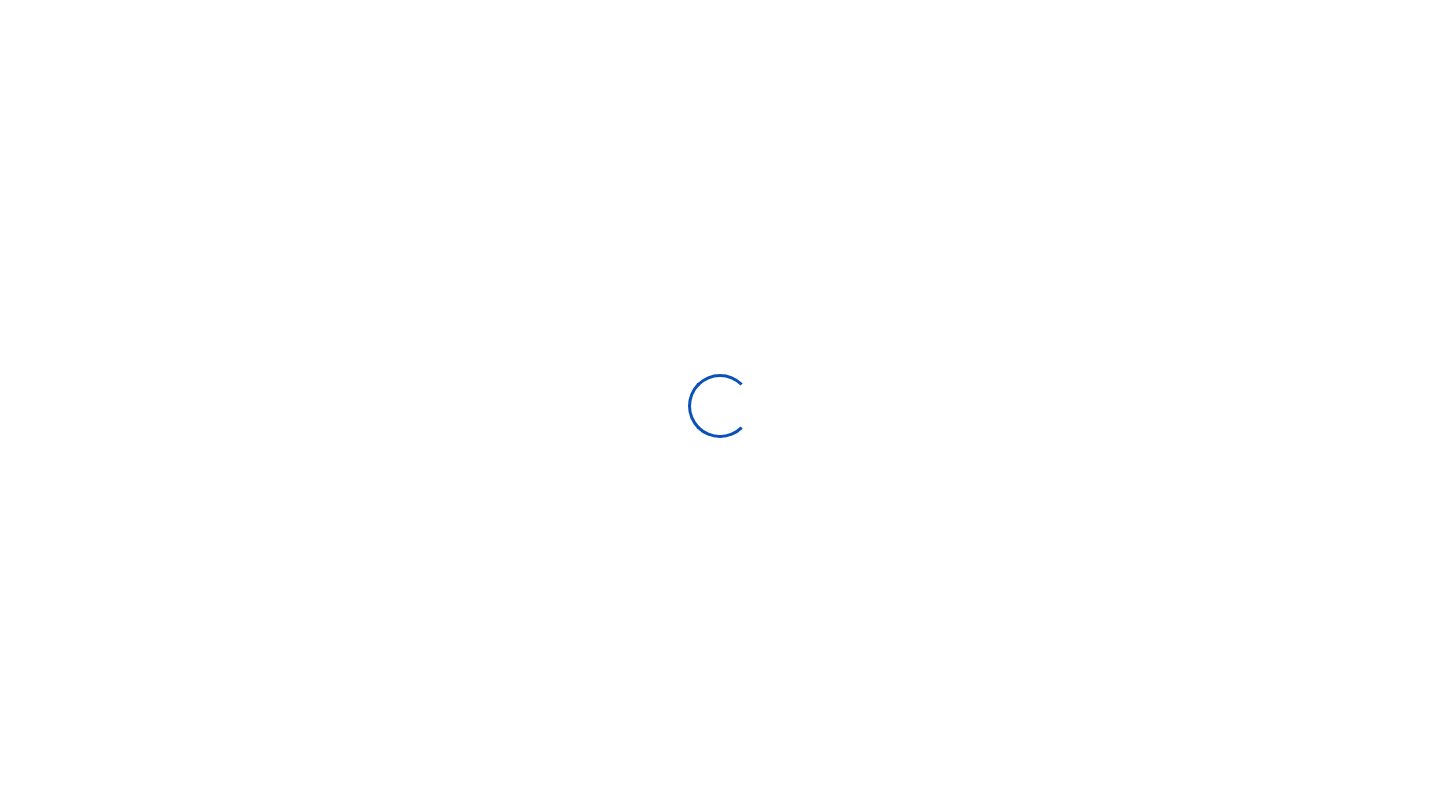 scroll, scrollTop: 0, scrollLeft: 0, axis: both 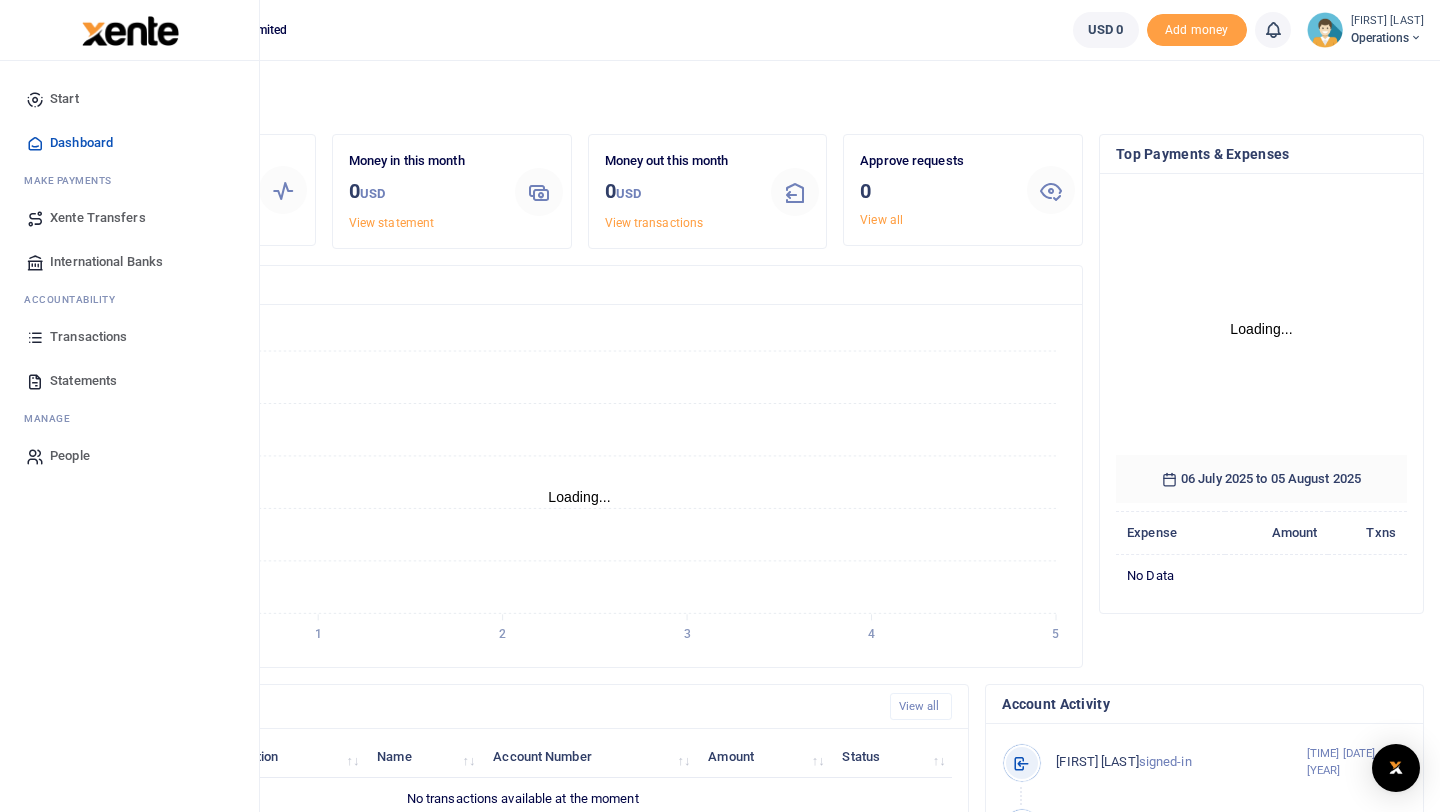click on "Start" at bounding box center [64, 99] 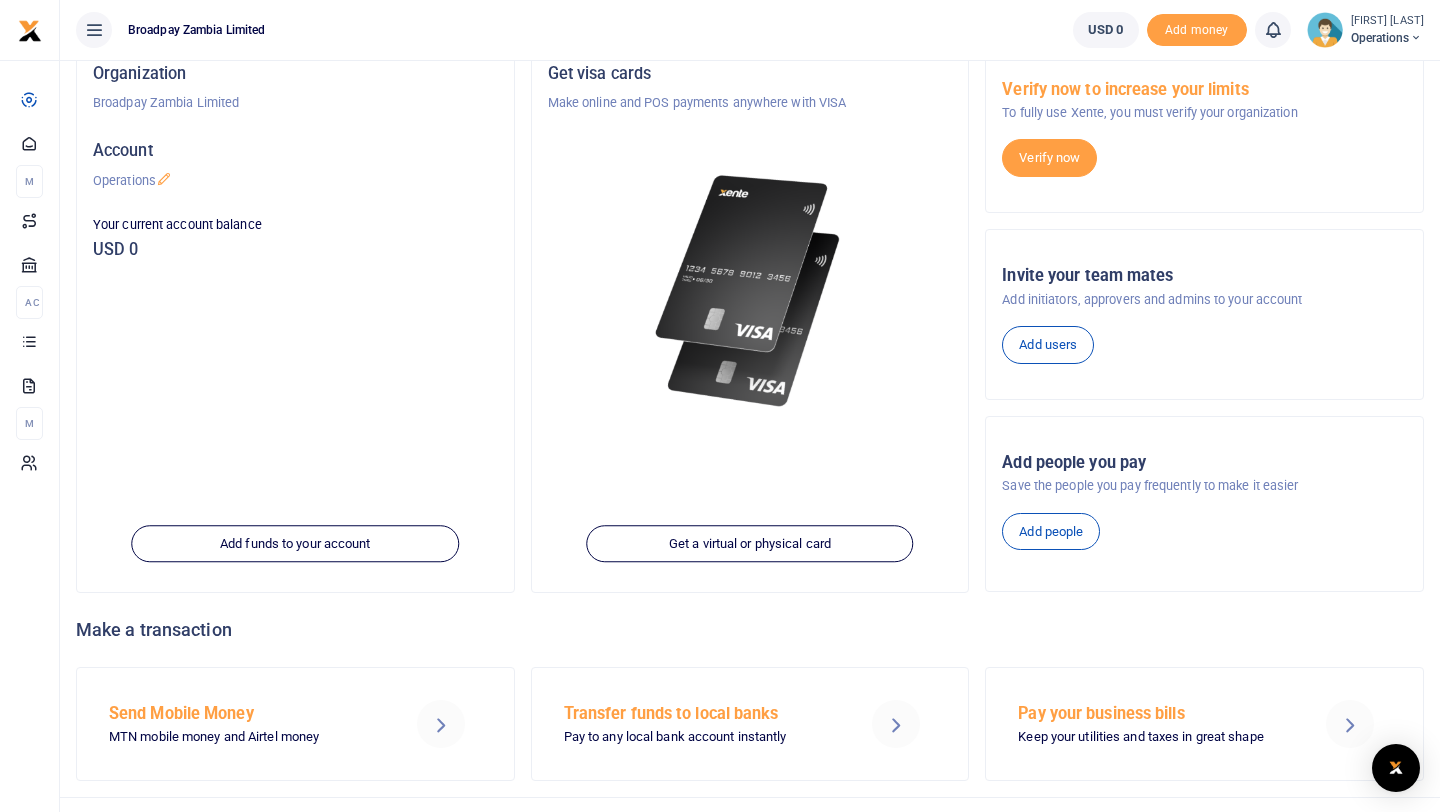 scroll, scrollTop: 168, scrollLeft: 0, axis: vertical 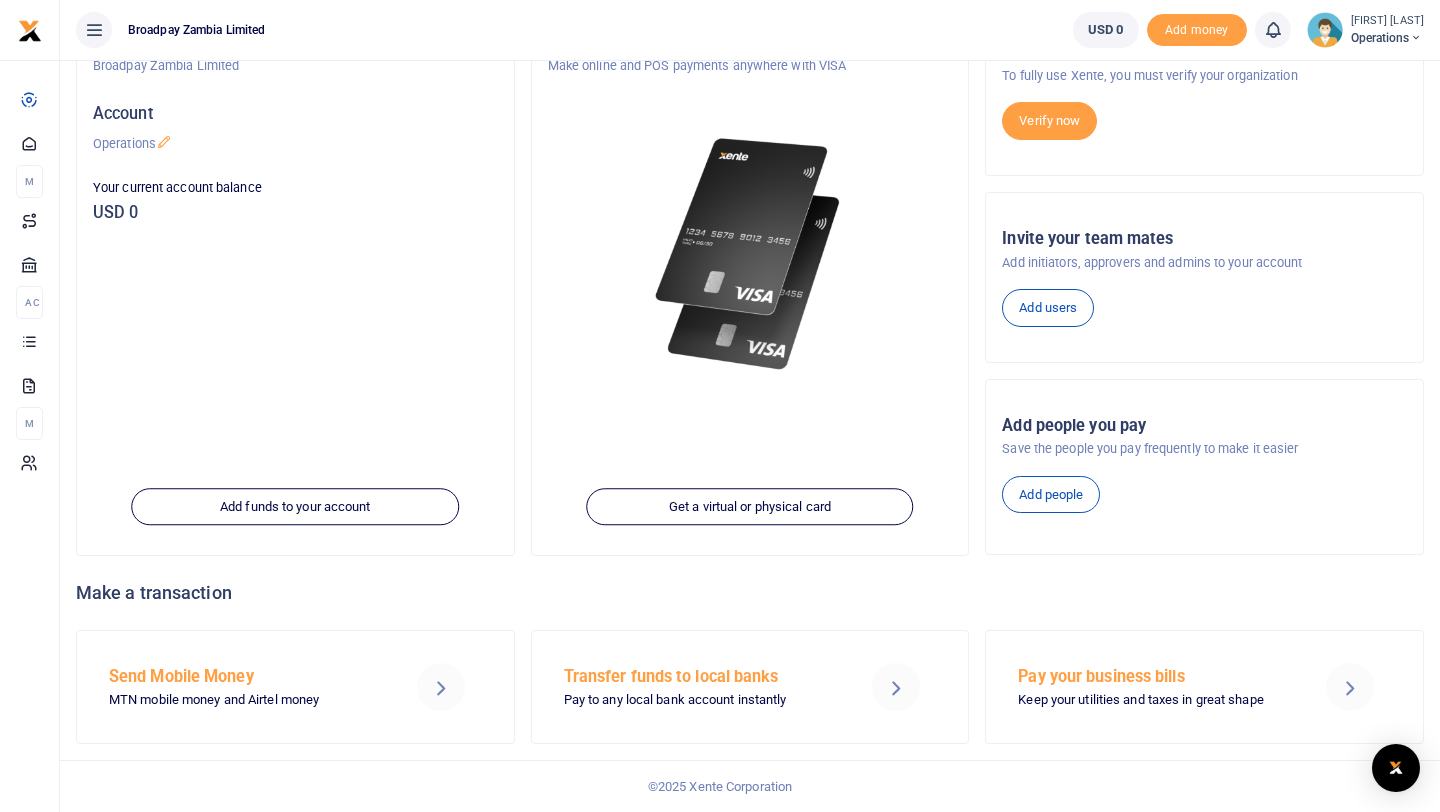 click on "MTN mobile money and Airtel money" at bounding box center [246, 700] 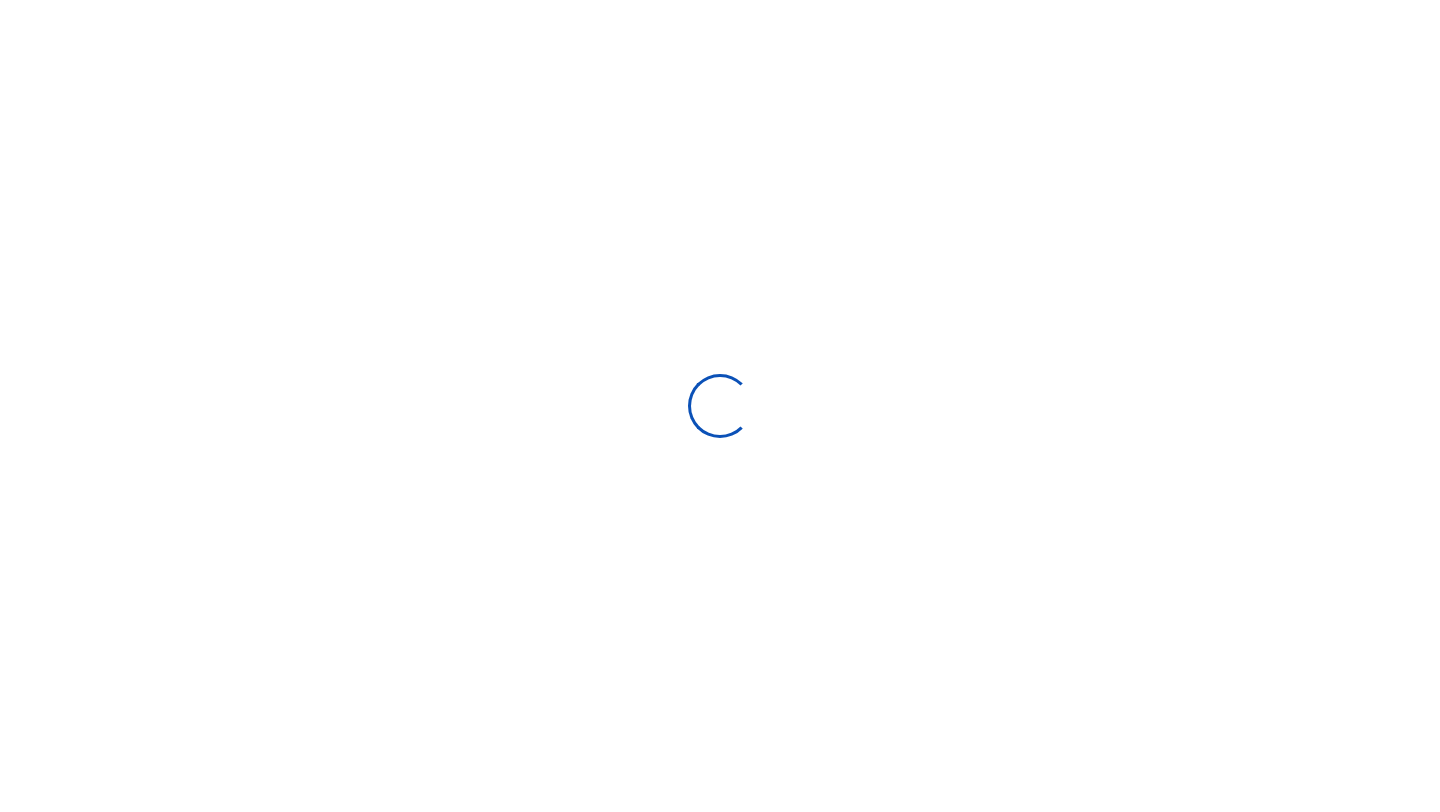 select 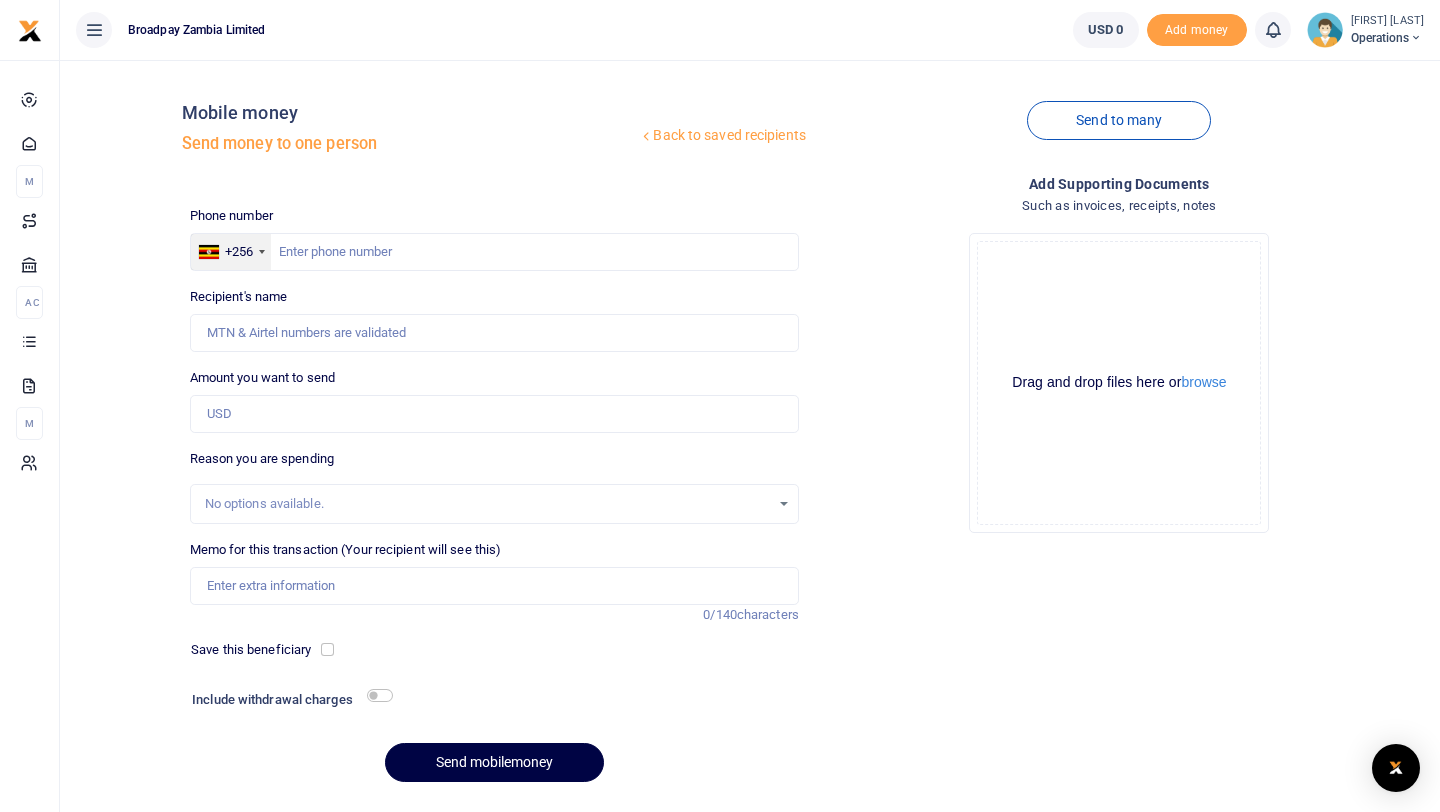 click on "+256" at bounding box center (239, 252) 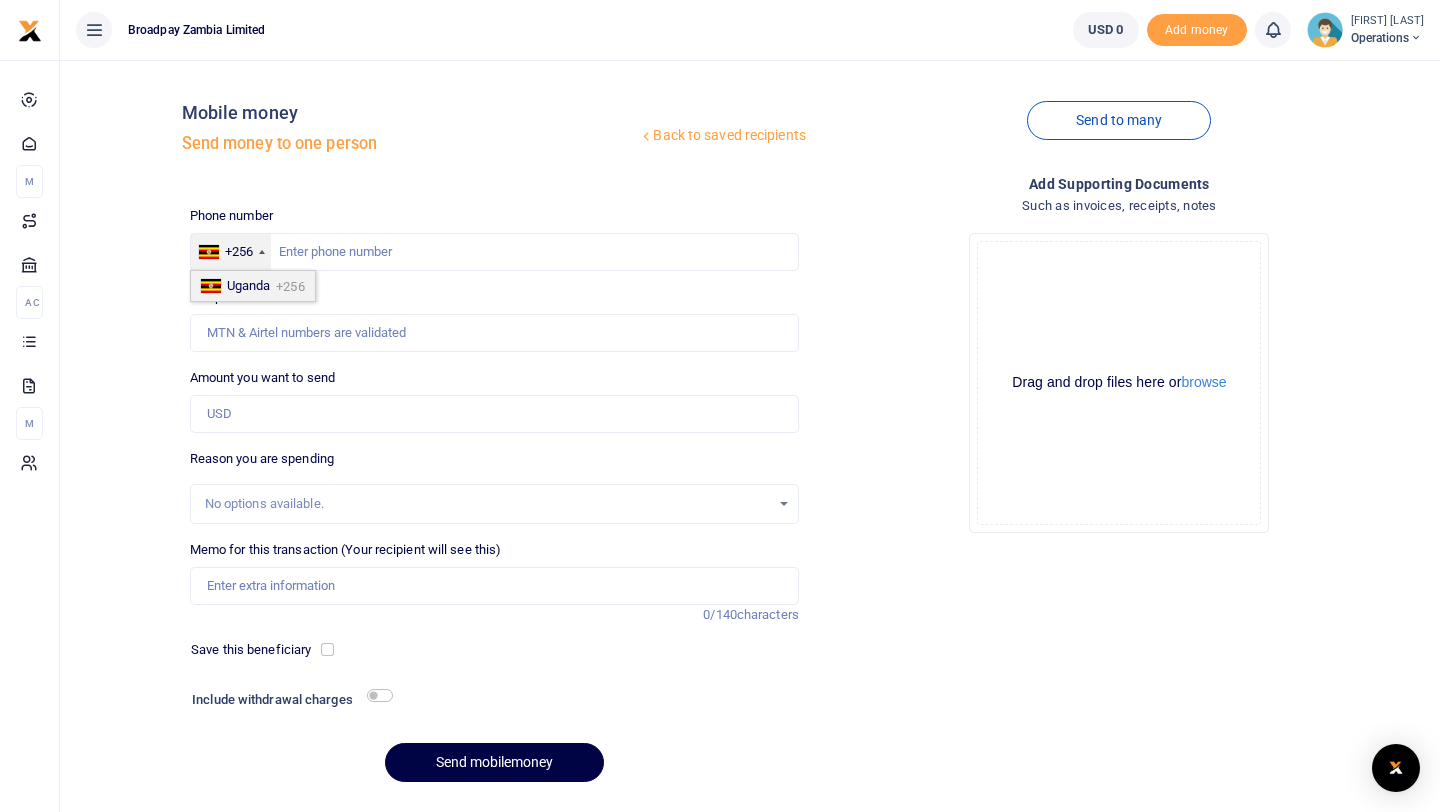 click on "+256" at bounding box center [239, 252] 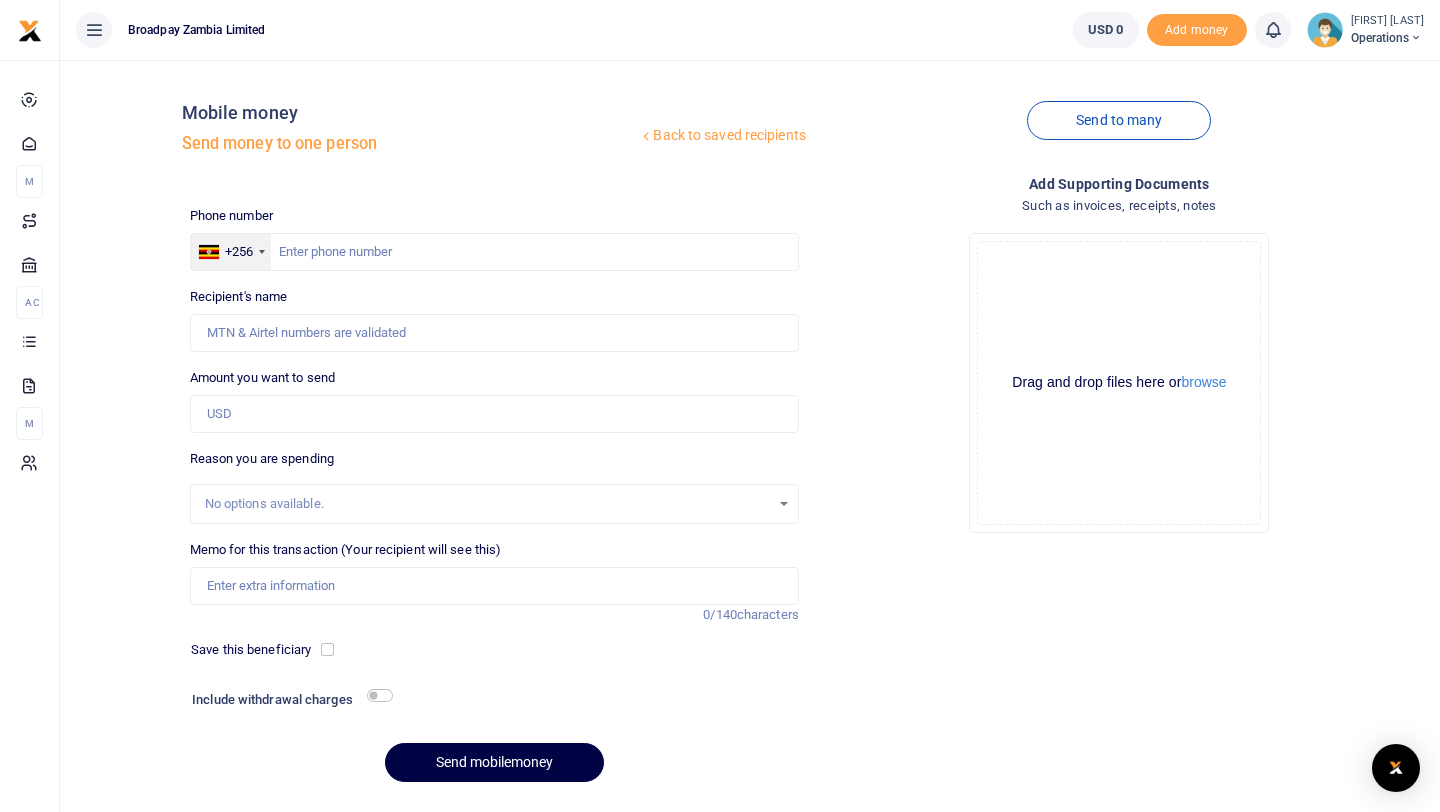 click on "+256" at bounding box center [239, 252] 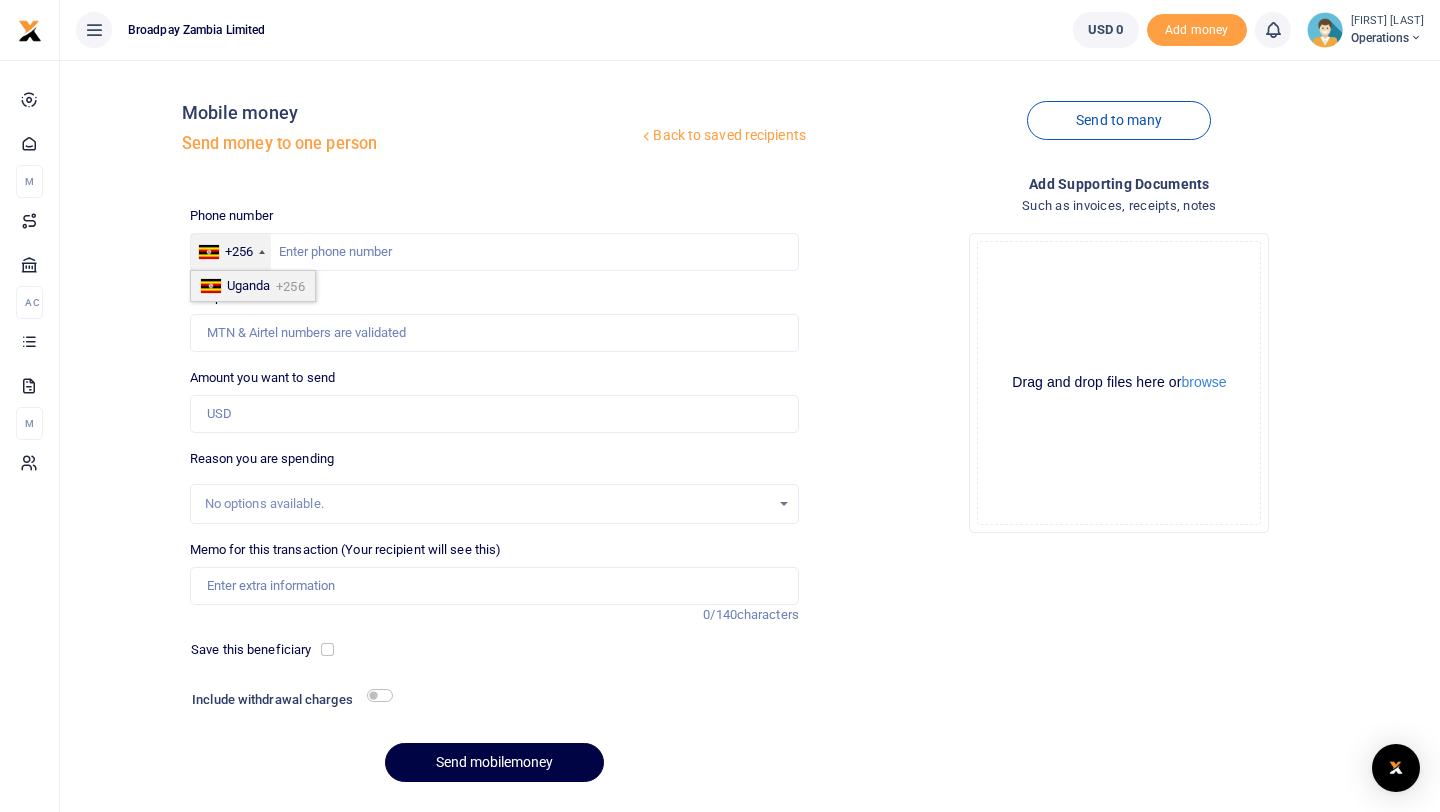 click on "+256" at bounding box center (239, 252) 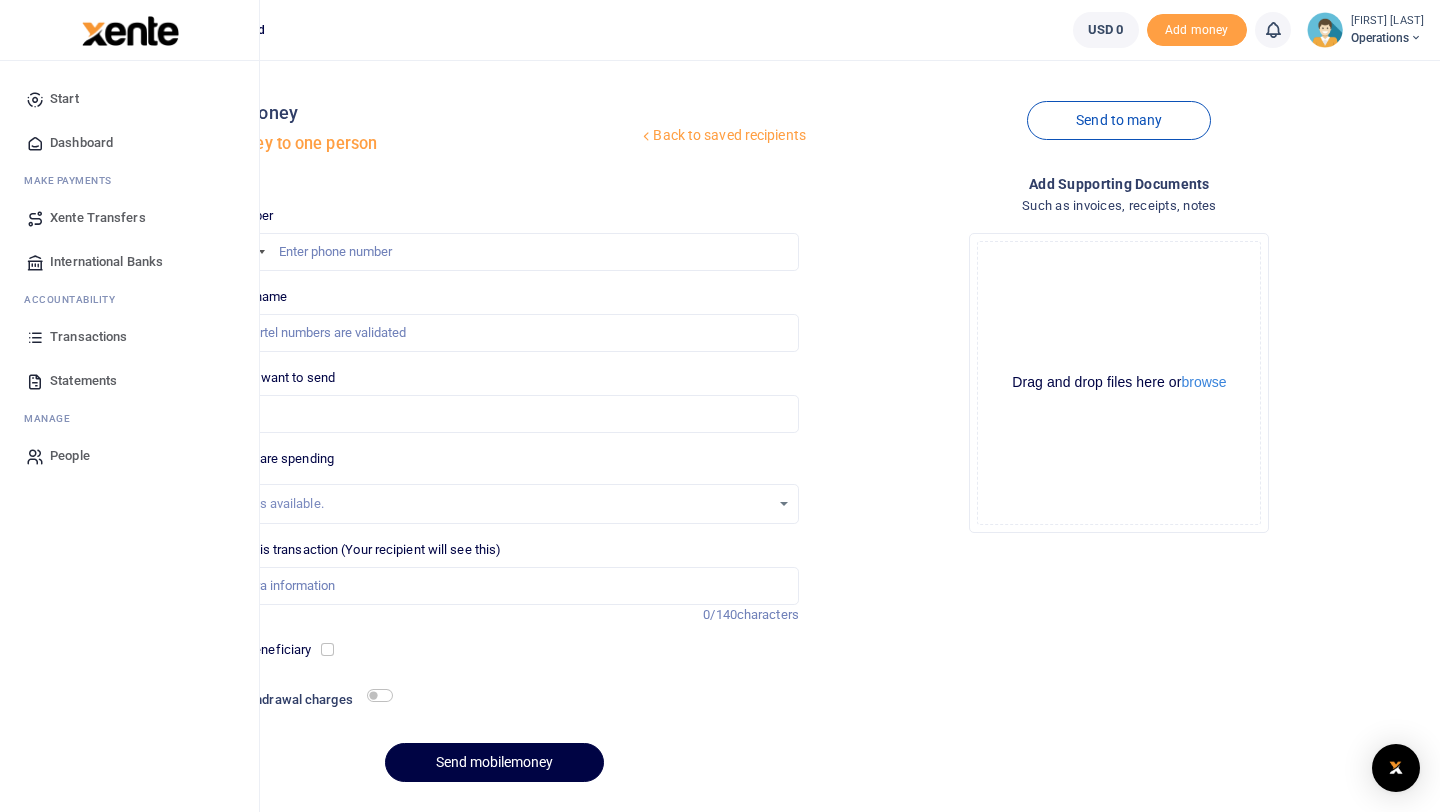 click on "Statements" at bounding box center [83, 381] 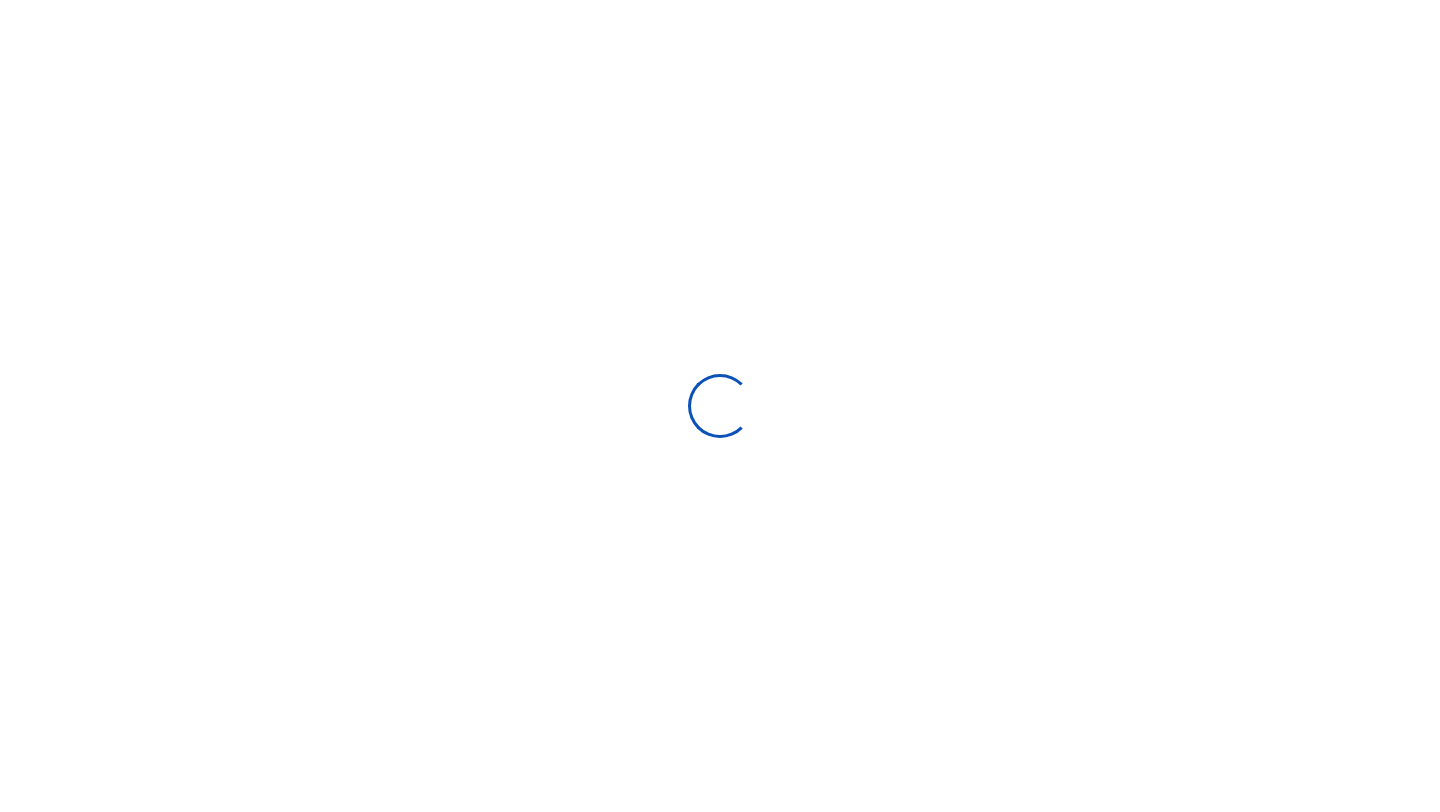 scroll, scrollTop: 0, scrollLeft: 0, axis: both 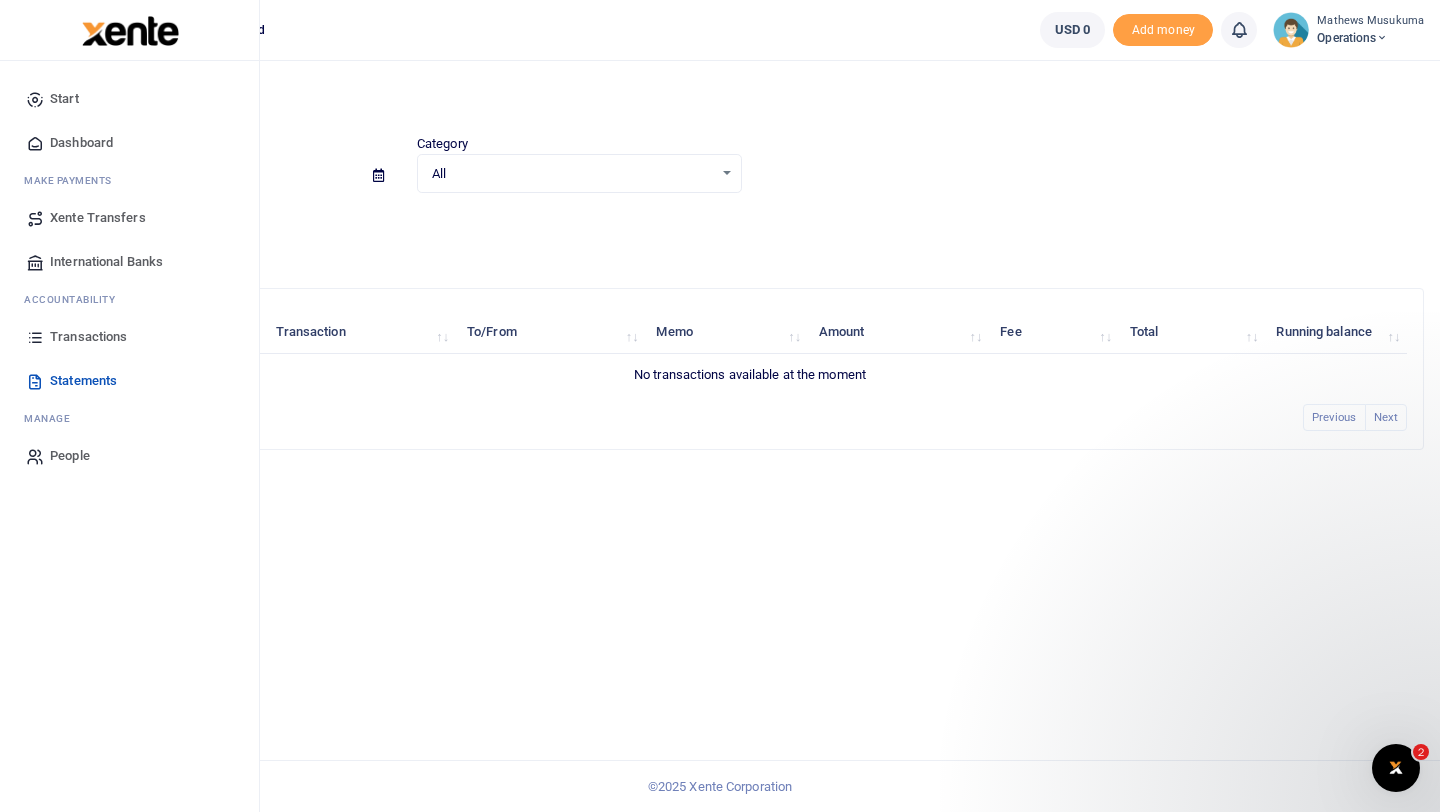 click on "Dashboard" at bounding box center (129, 143) 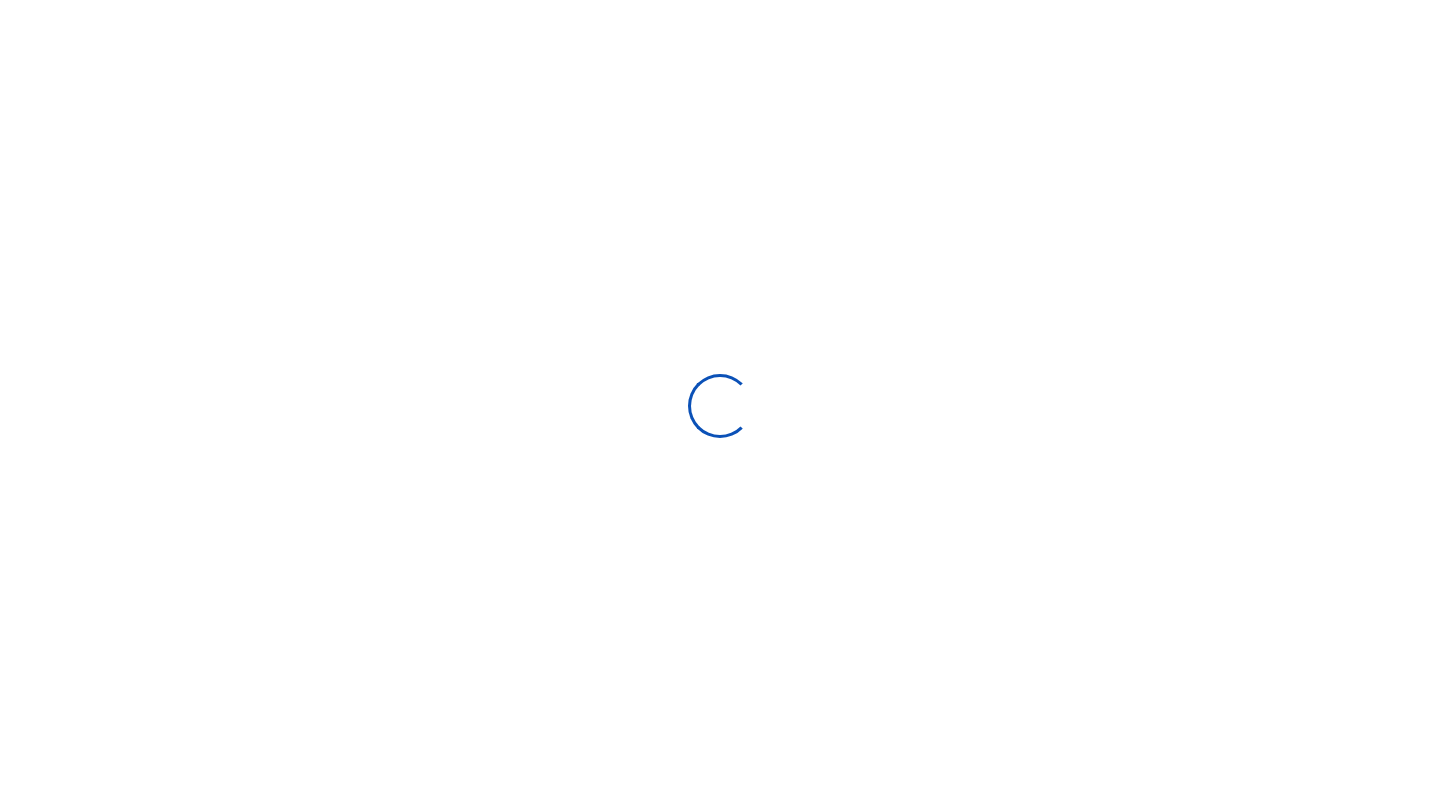scroll, scrollTop: 0, scrollLeft: 0, axis: both 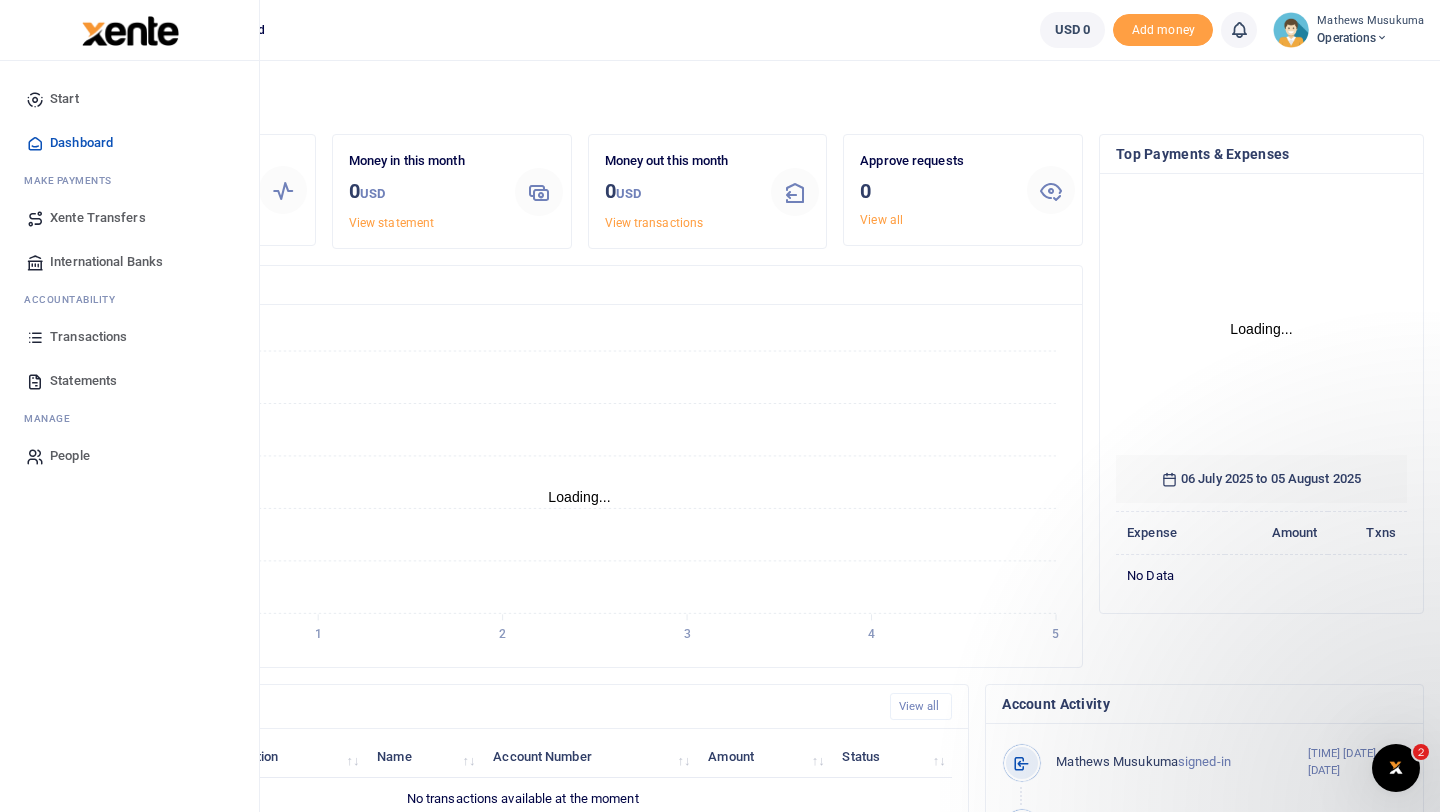 click on "Start" at bounding box center (64, 99) 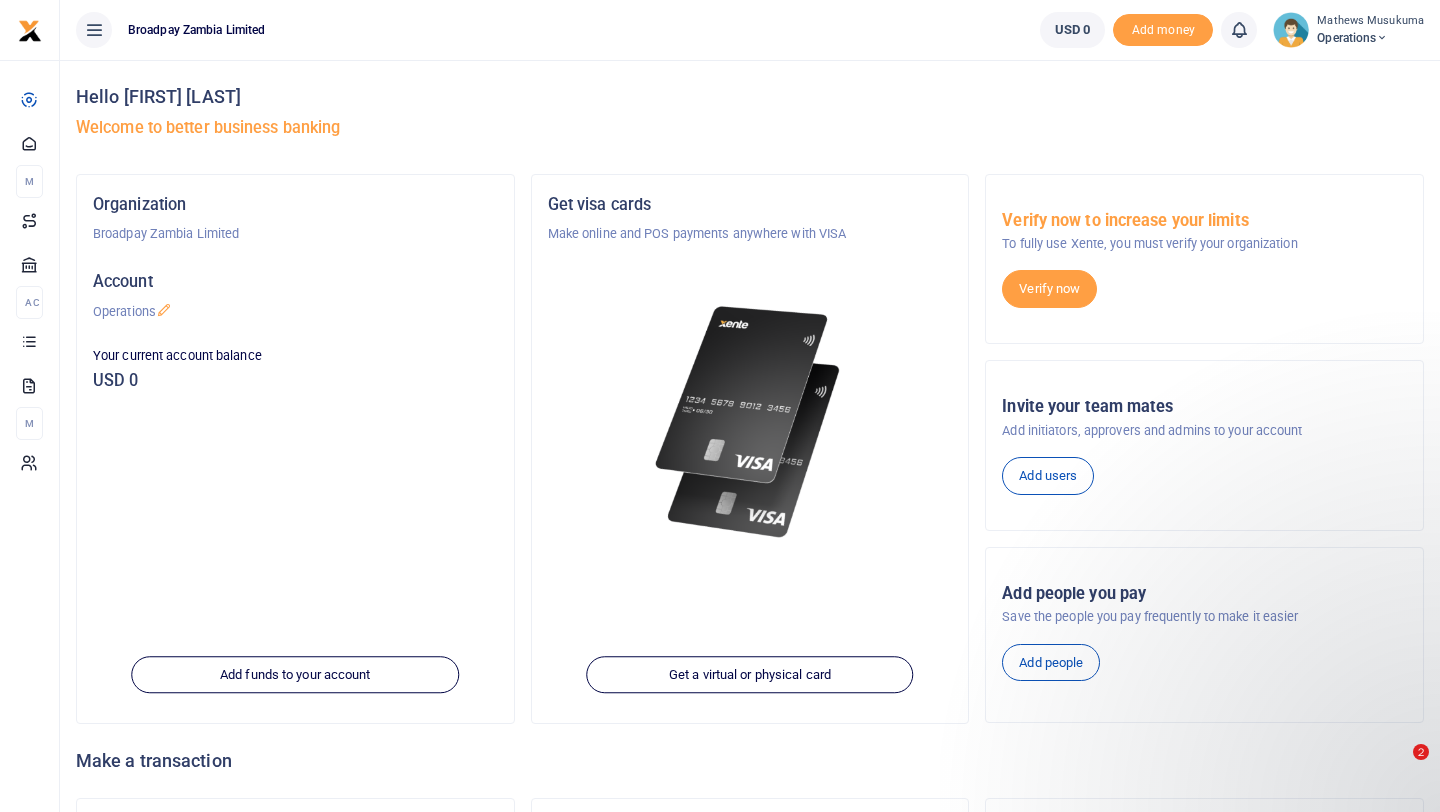 scroll, scrollTop: 0, scrollLeft: 0, axis: both 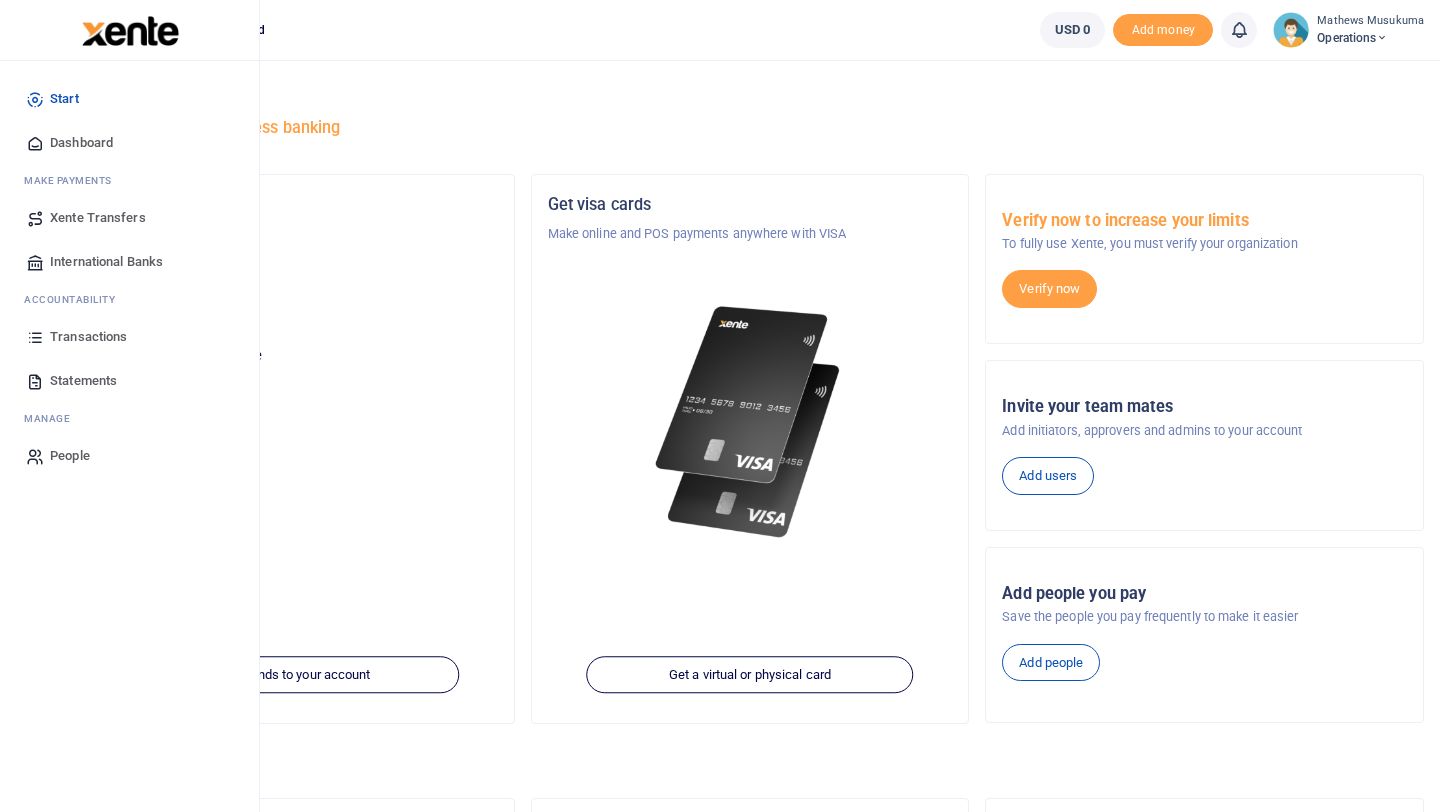 click on "Dashboard" at bounding box center (81, 143) 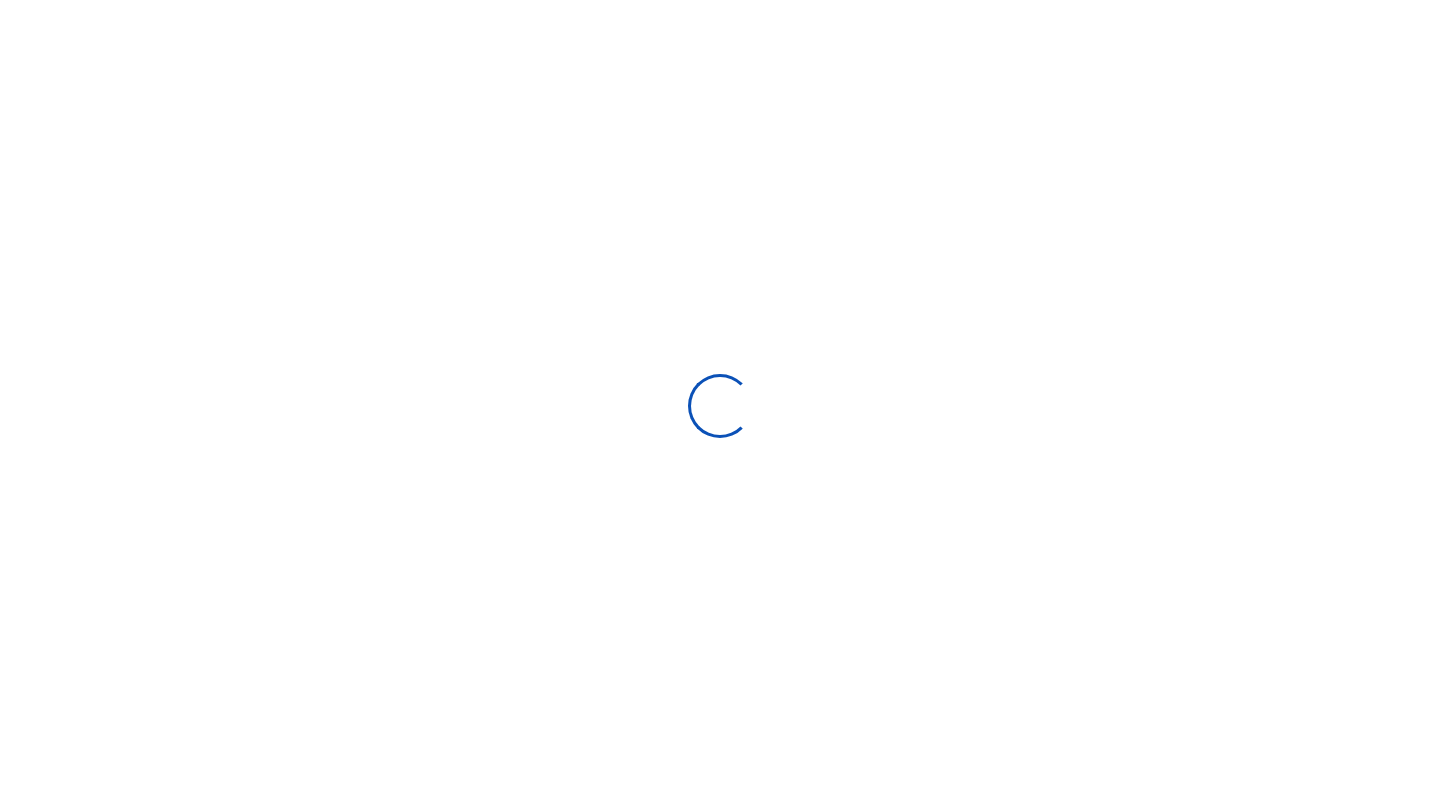scroll, scrollTop: 0, scrollLeft: 0, axis: both 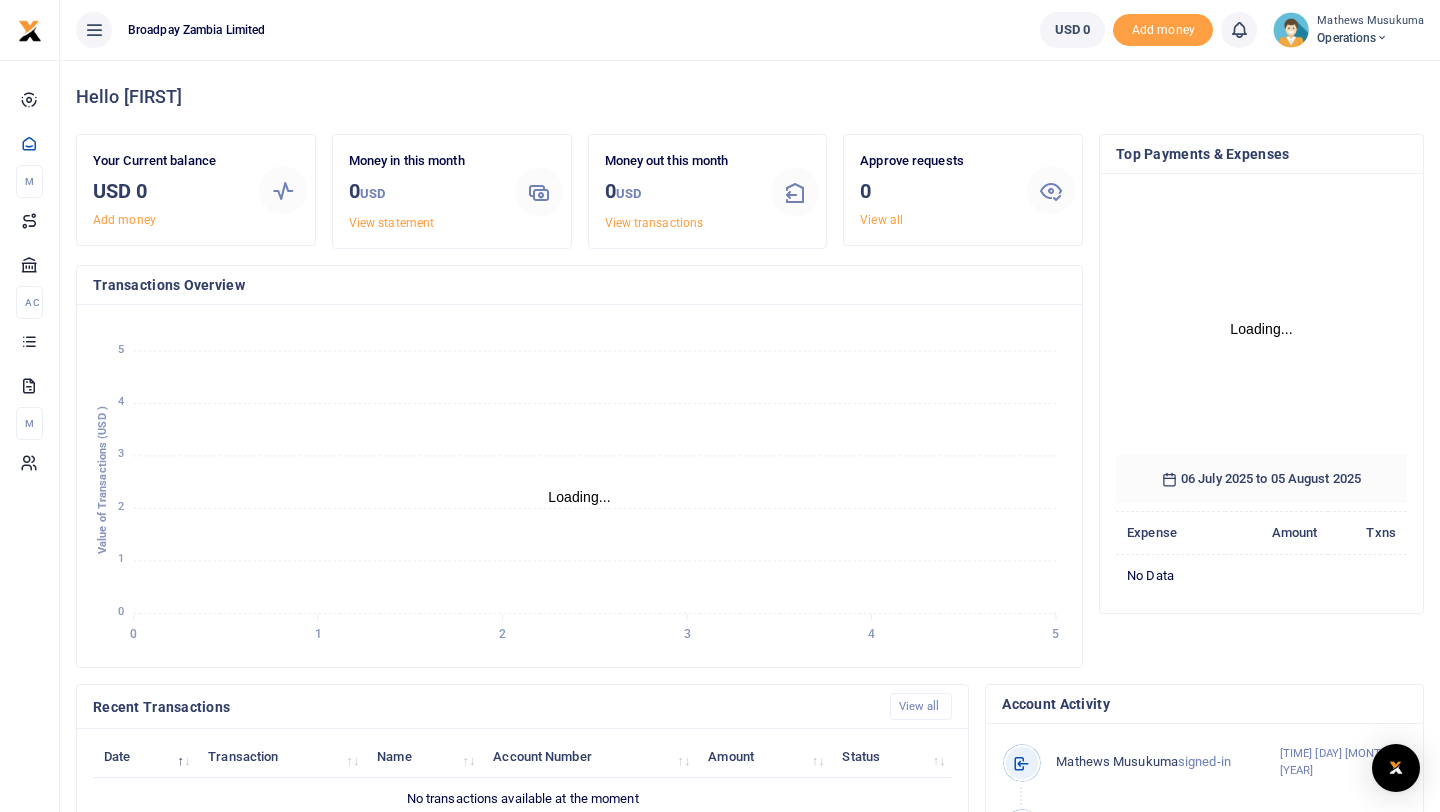 click at bounding box center (1382, 38) 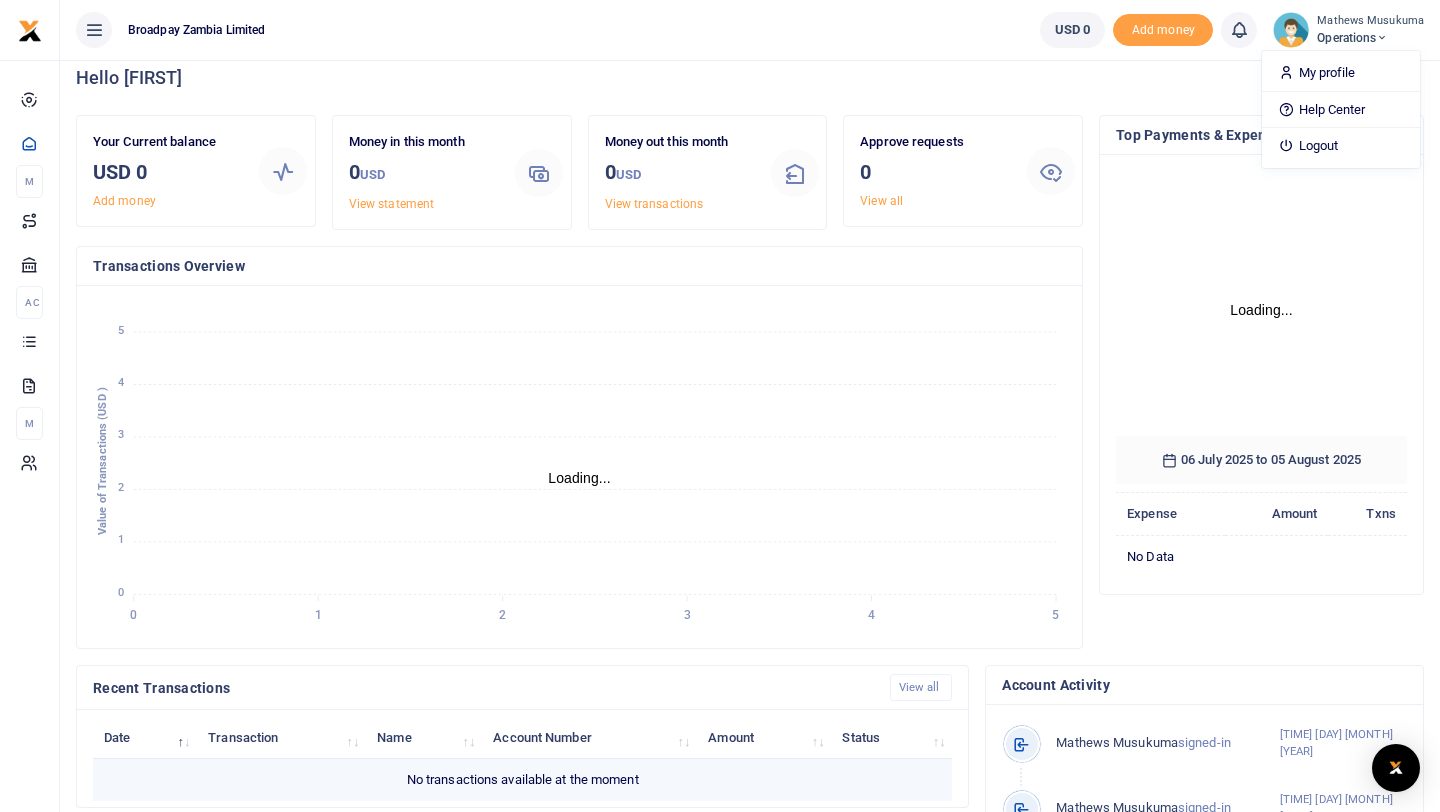 scroll, scrollTop: 0, scrollLeft: 0, axis: both 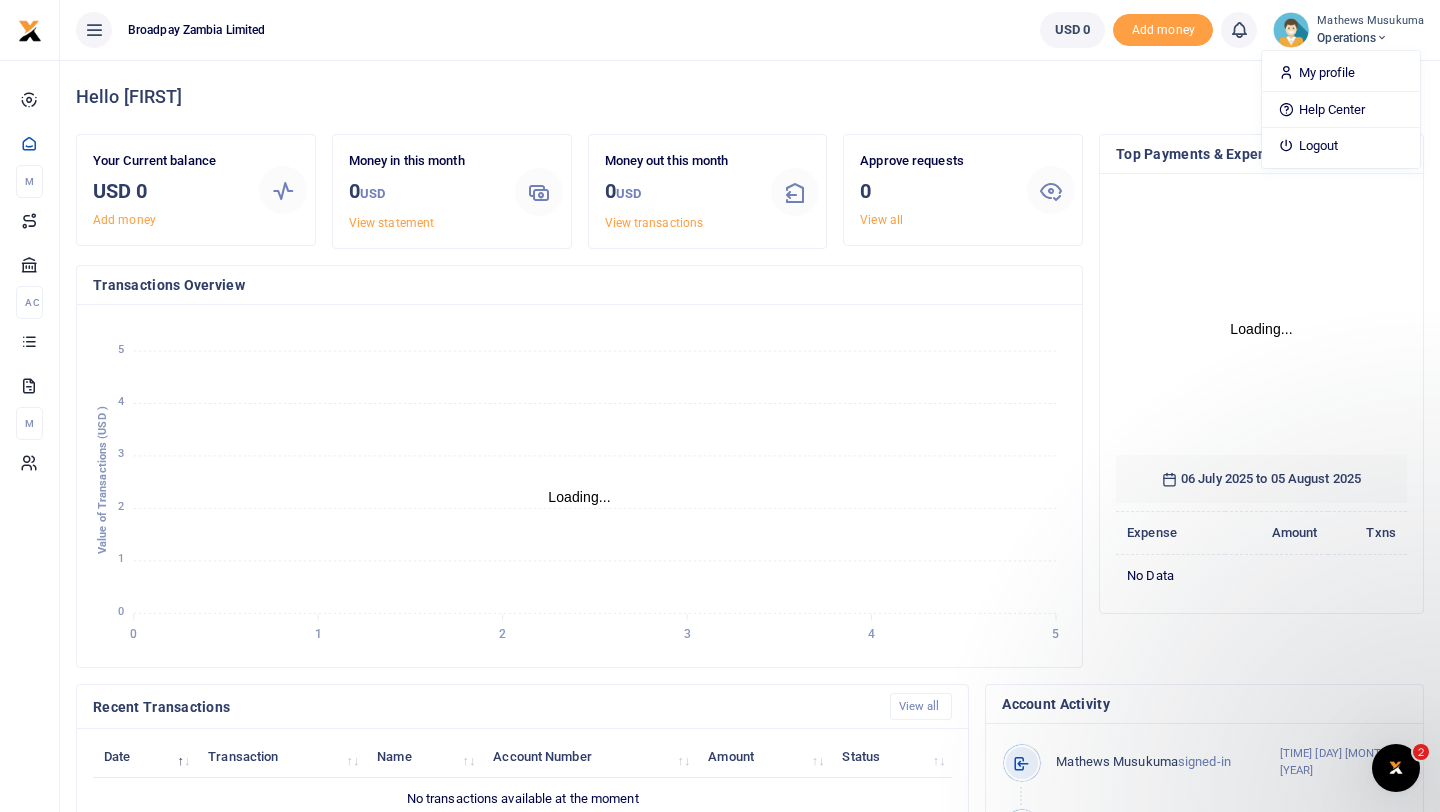 click at bounding box center (94, 30) 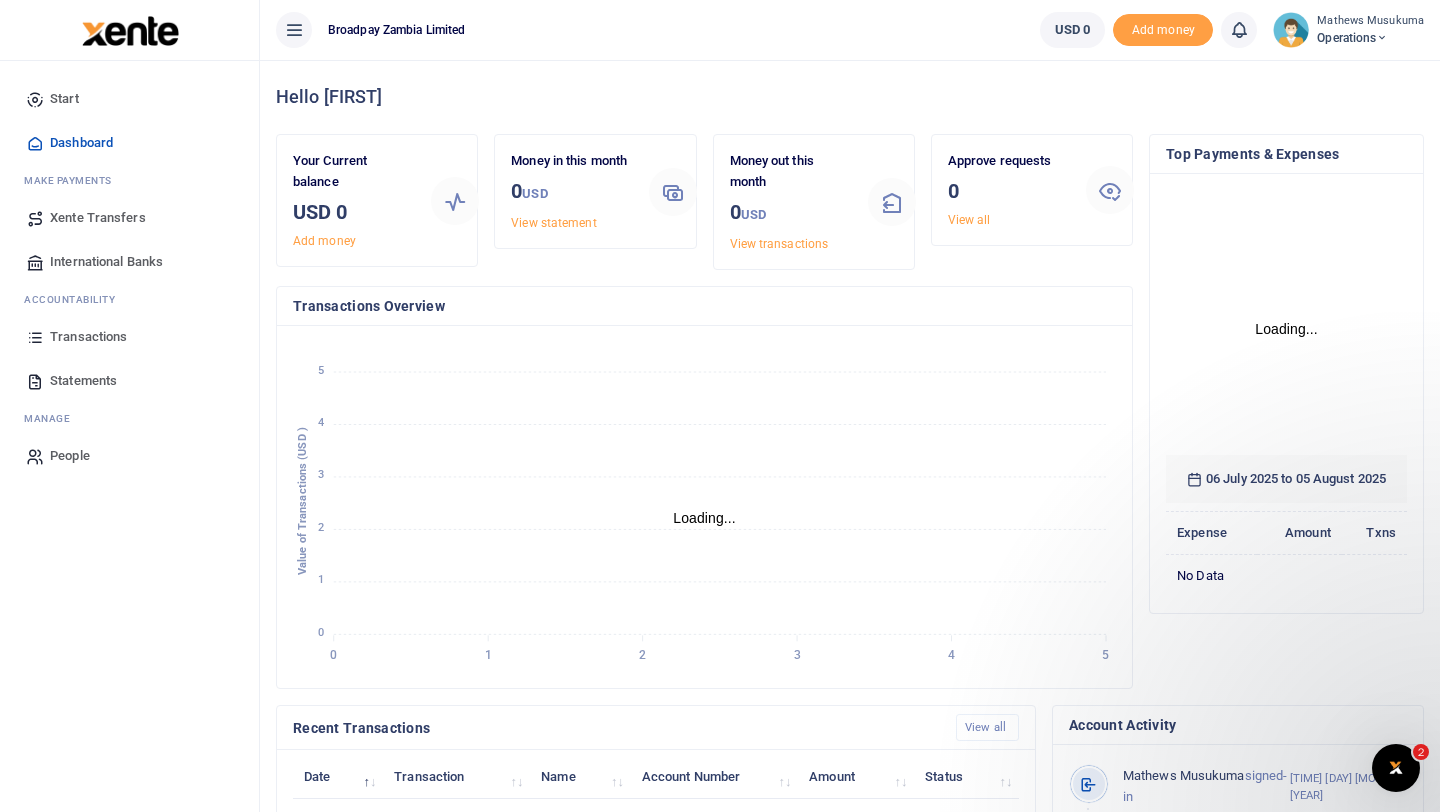 click on "Start" at bounding box center (64, 99) 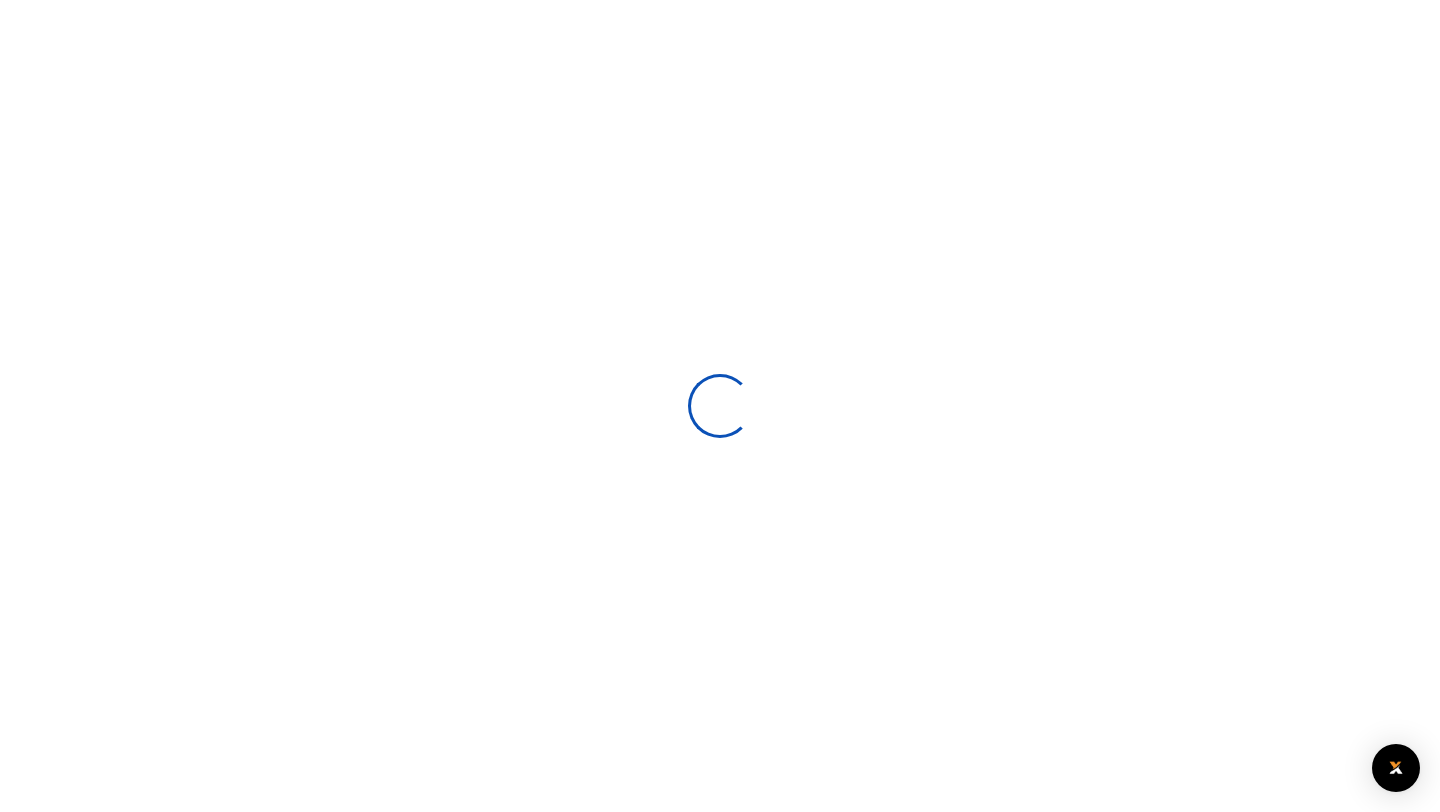 scroll, scrollTop: 0, scrollLeft: 0, axis: both 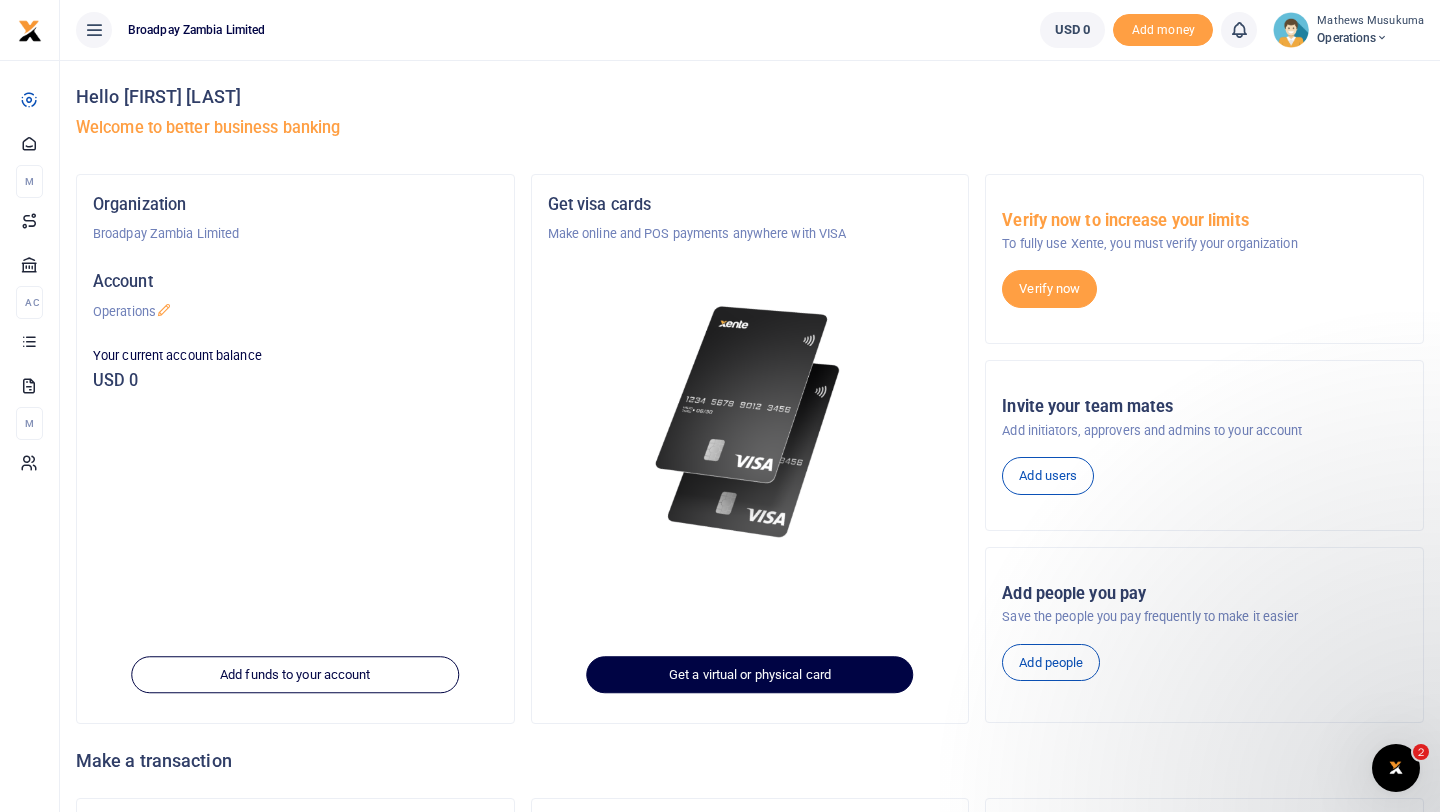 click on "Get a virtual or physical card" at bounding box center (749, 675) 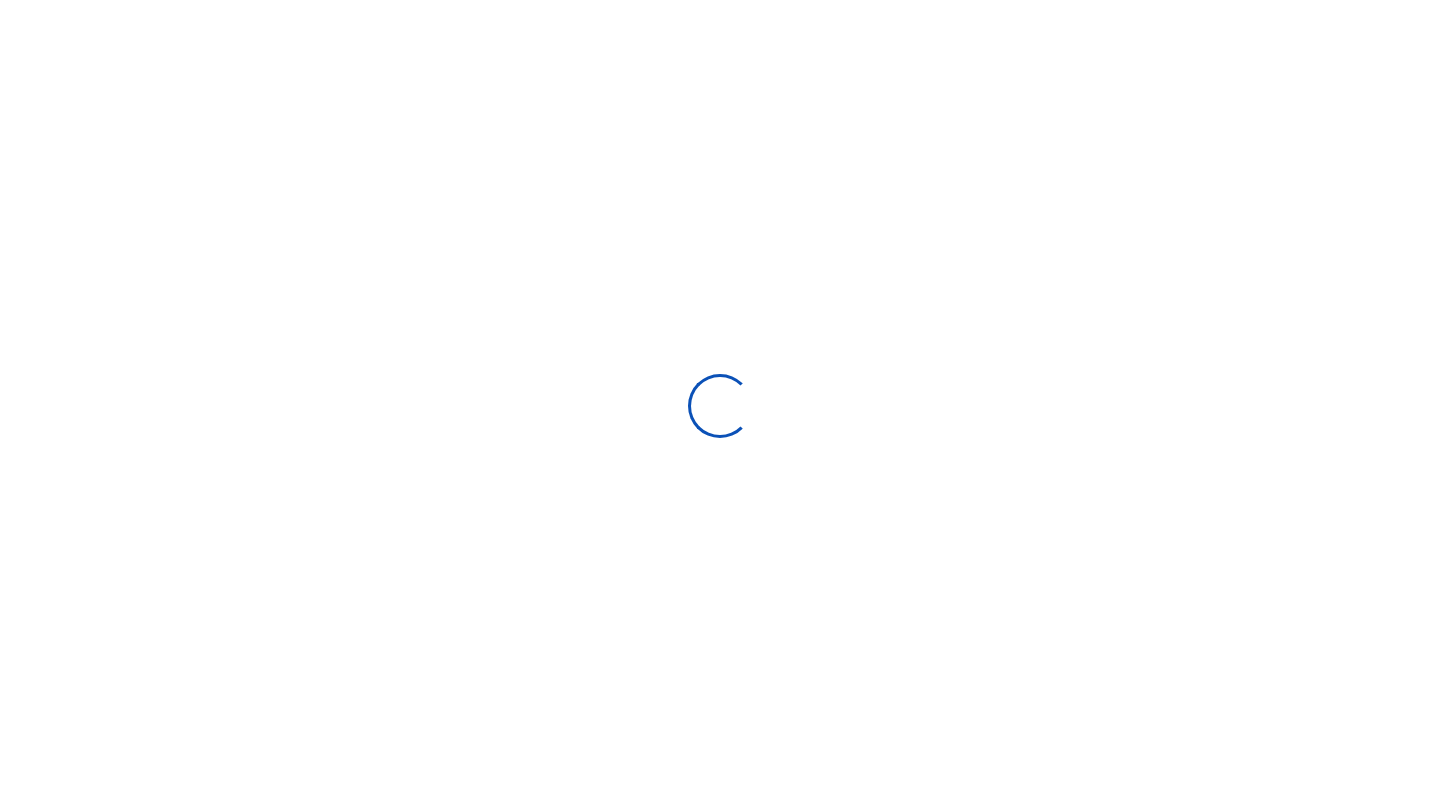 scroll, scrollTop: 0, scrollLeft: 0, axis: both 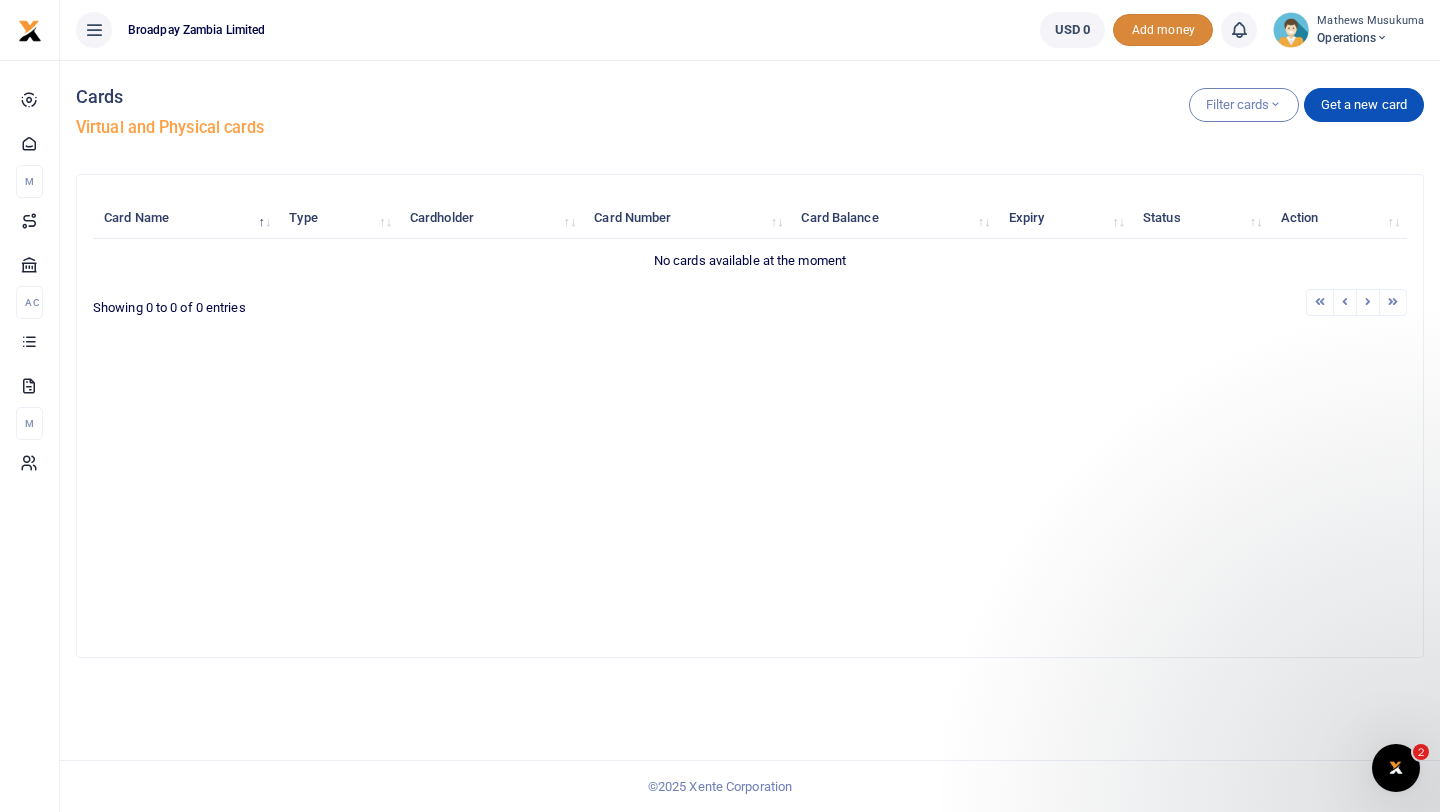 click on "Add money" at bounding box center [1163, 30] 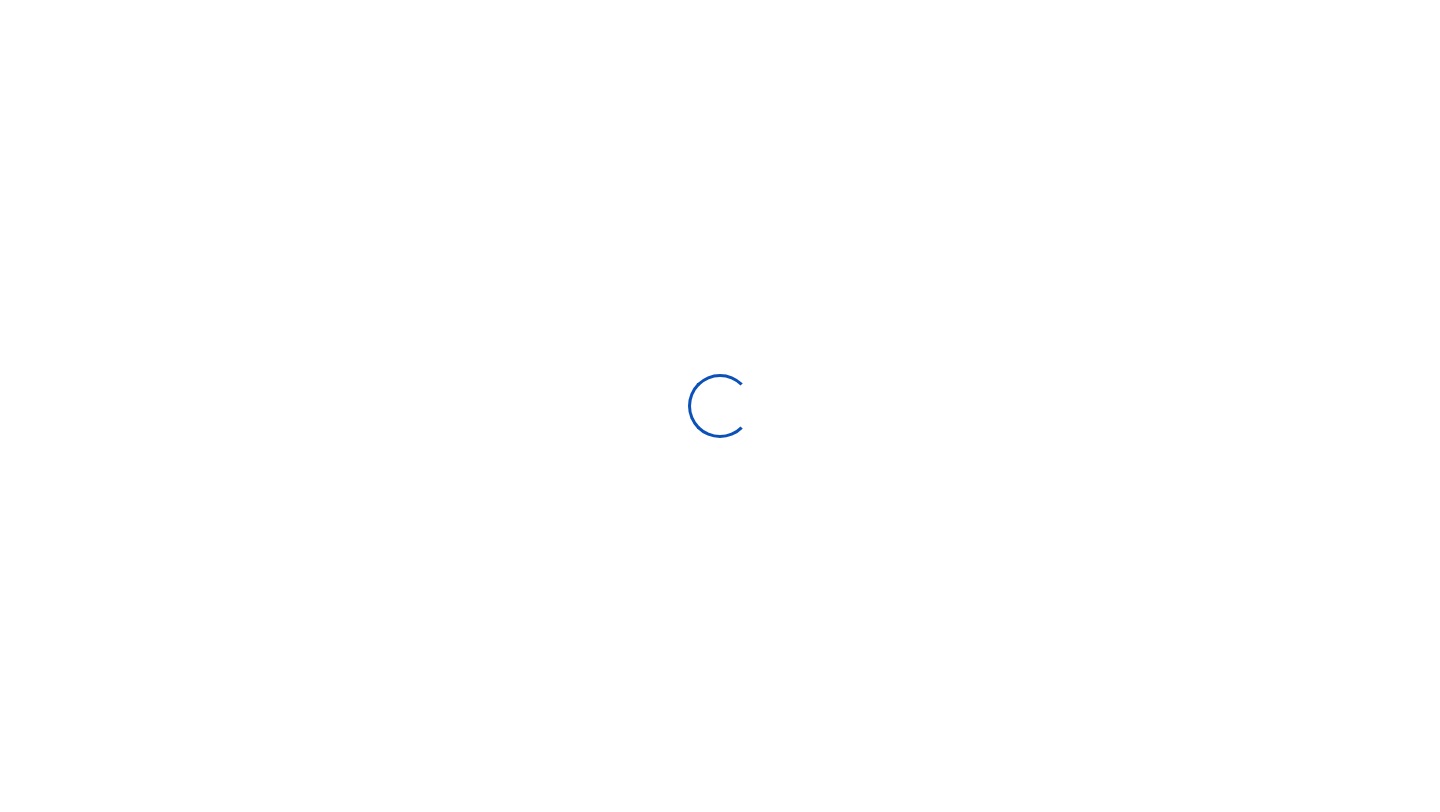 scroll, scrollTop: 0, scrollLeft: 0, axis: both 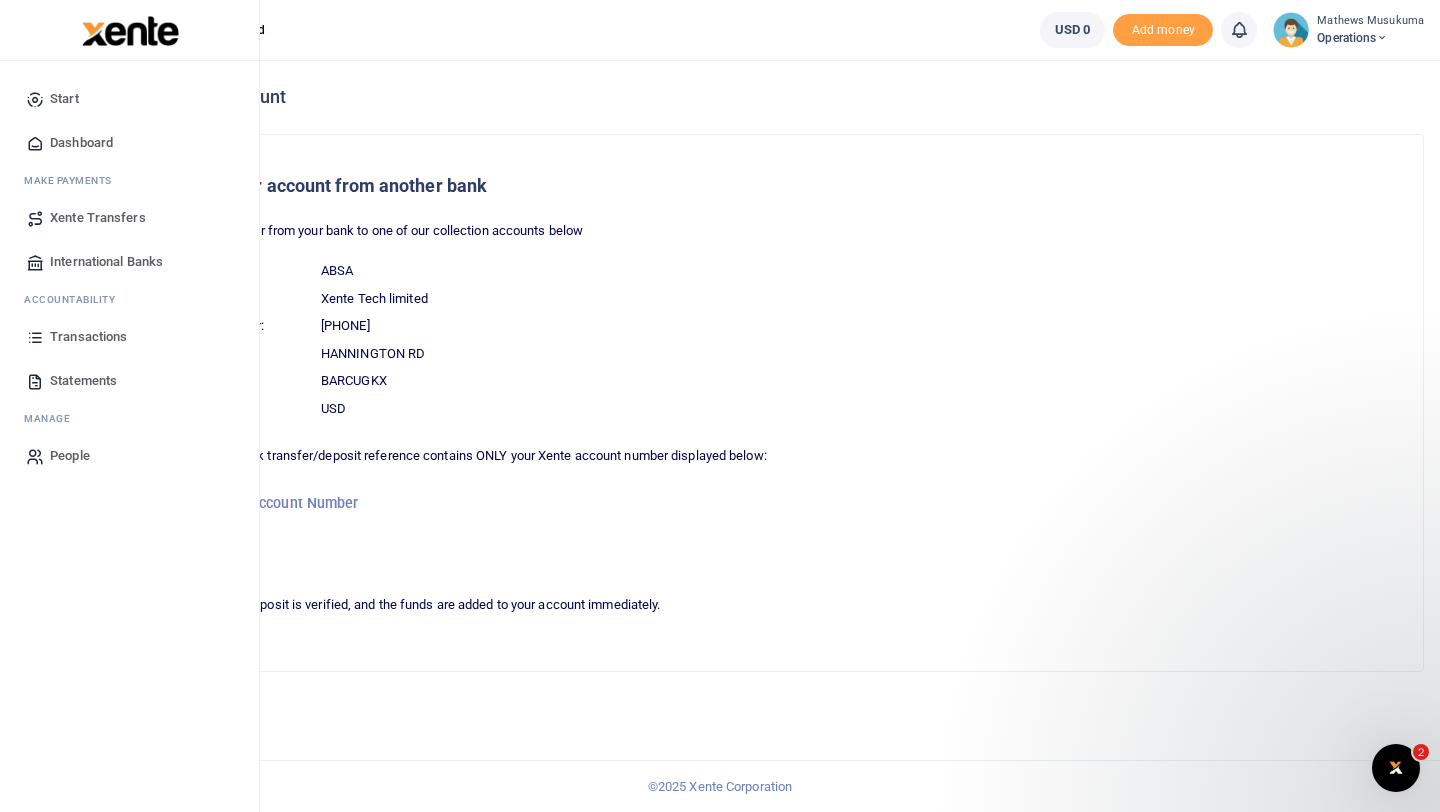 click on "Dashboard" at bounding box center [81, 143] 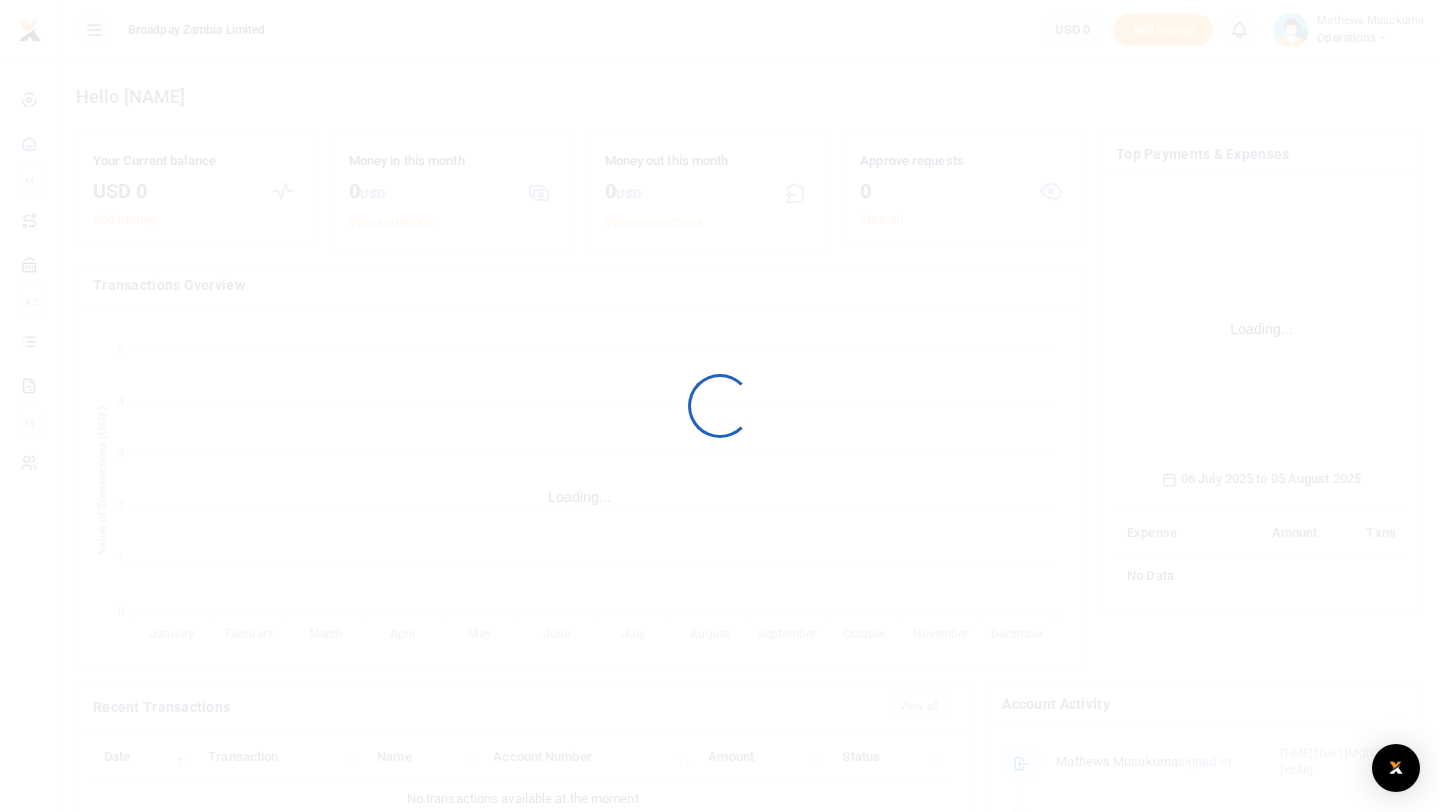 scroll, scrollTop: 0, scrollLeft: 0, axis: both 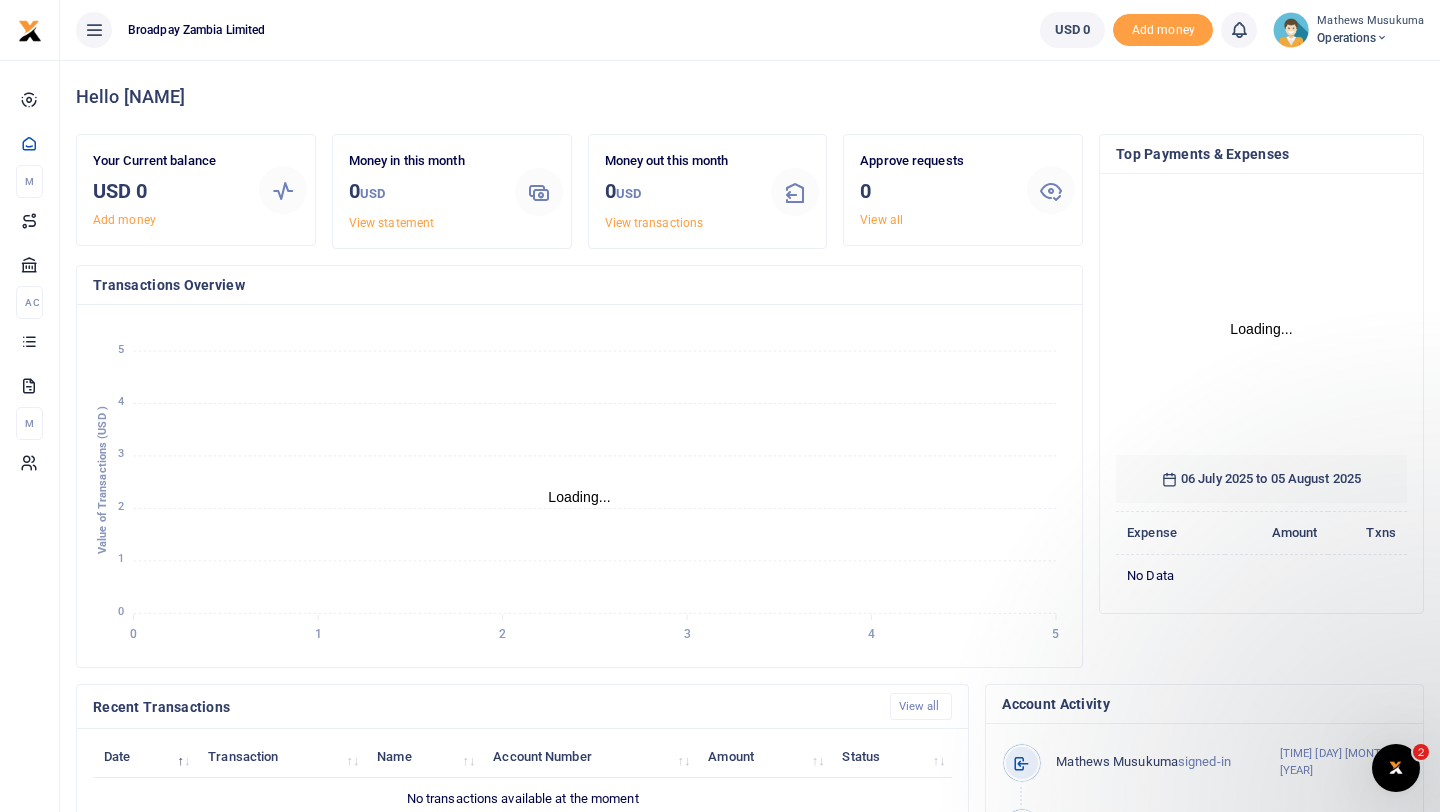 click on "Transactions Overview" at bounding box center [579, 285] 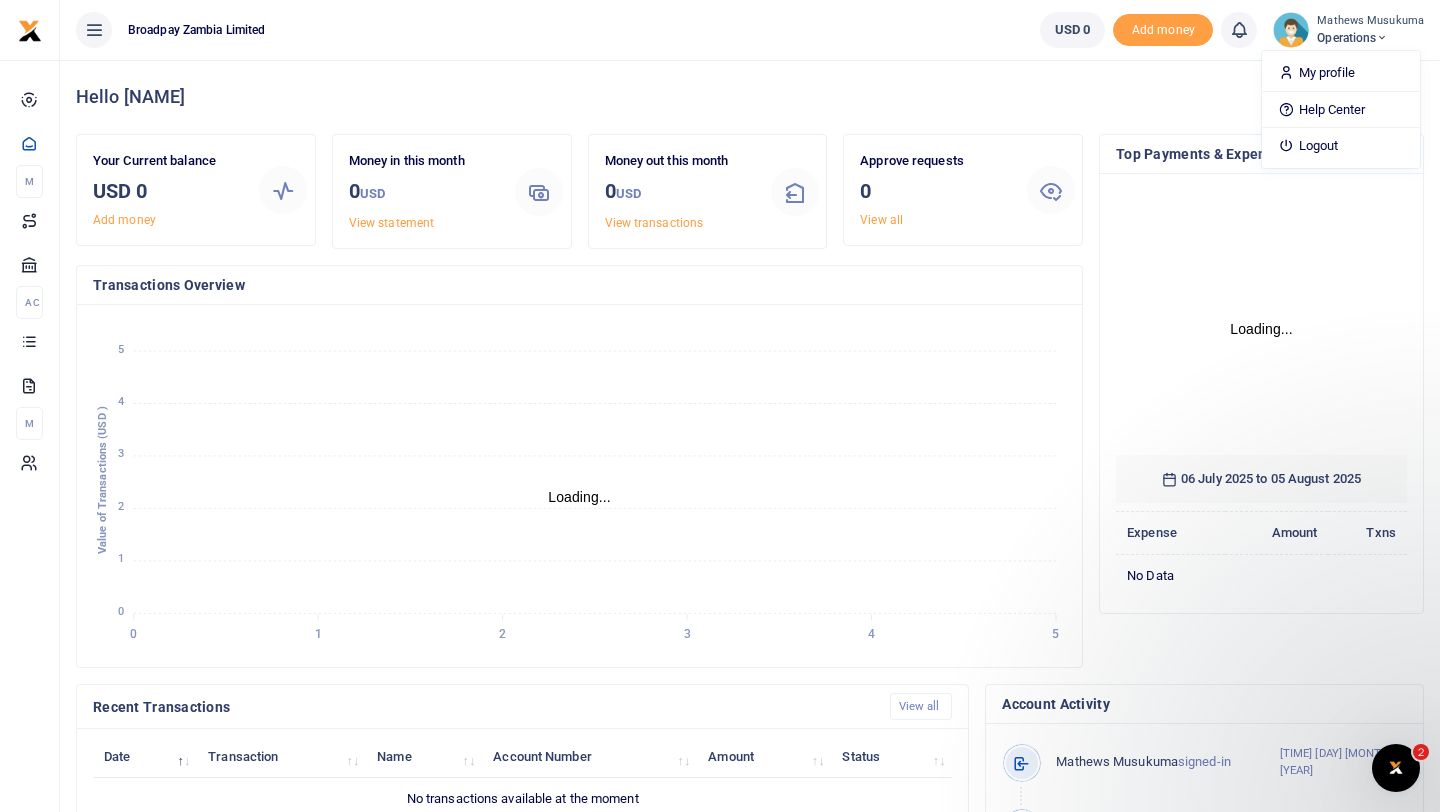 click at bounding box center [1382, 38] 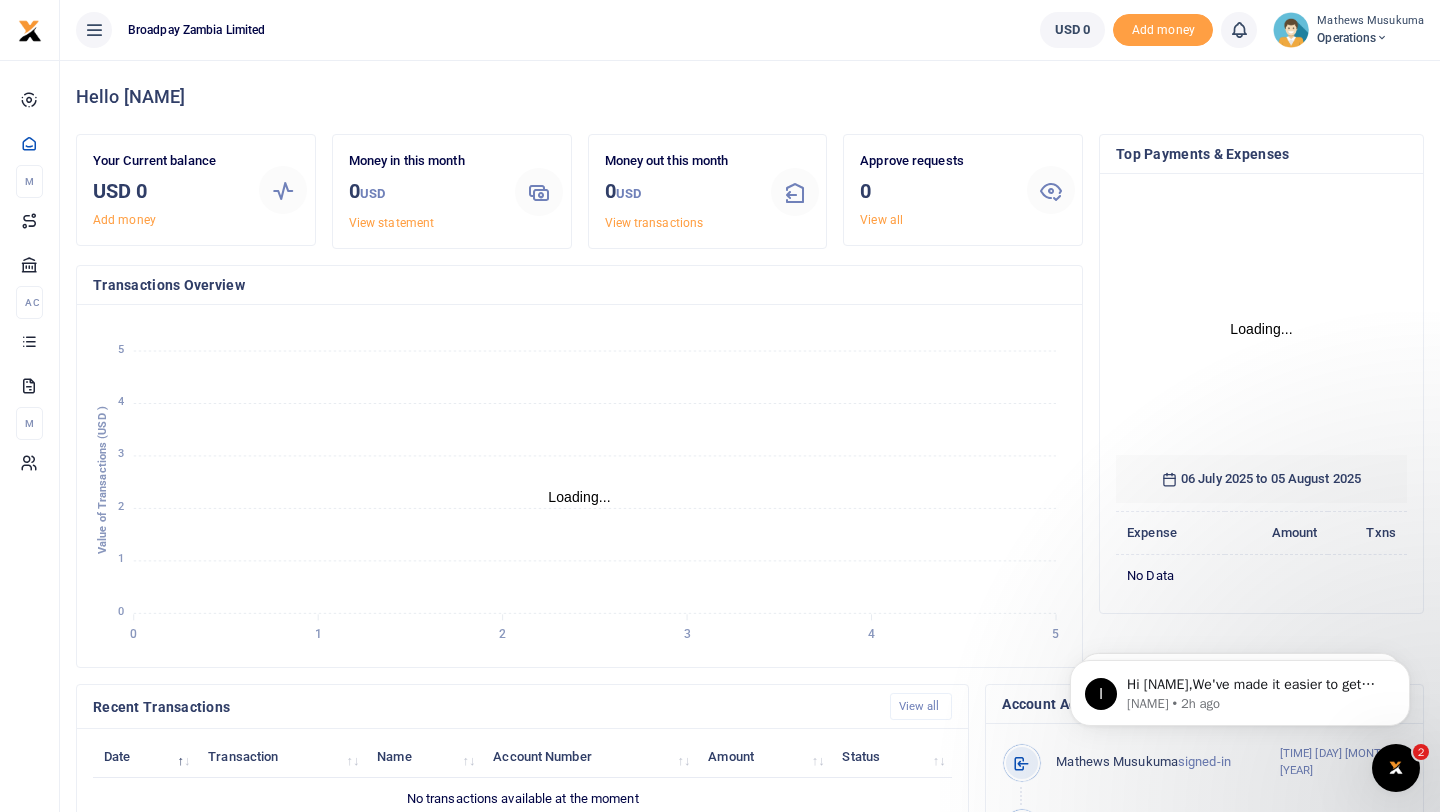 scroll, scrollTop: 0, scrollLeft: 0, axis: both 